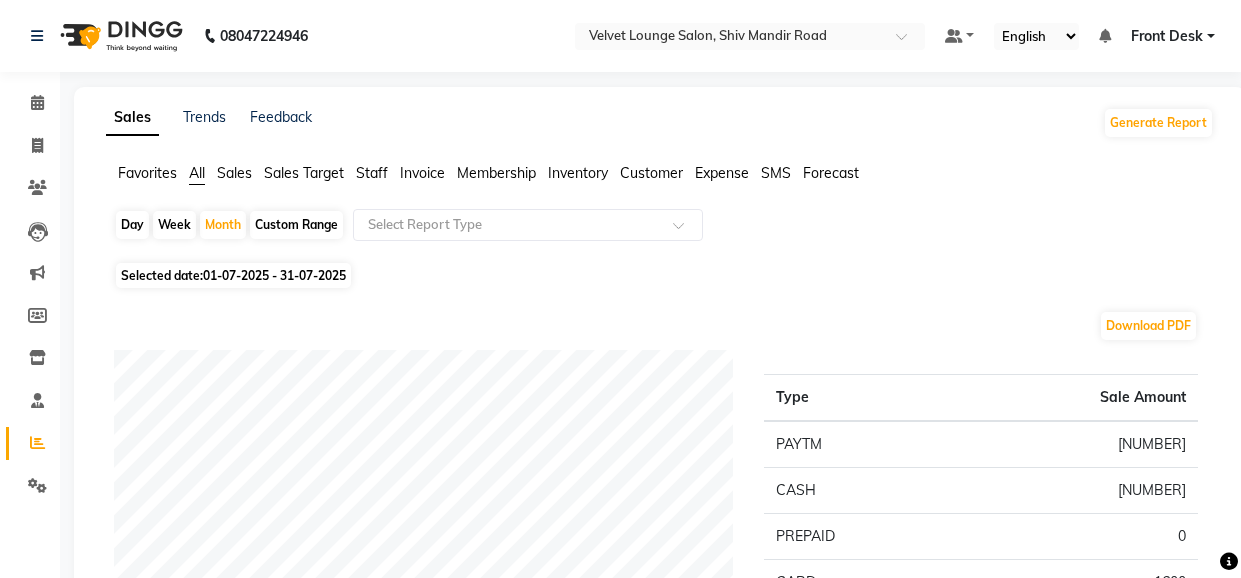 scroll, scrollTop: 160, scrollLeft: 0, axis: vertical 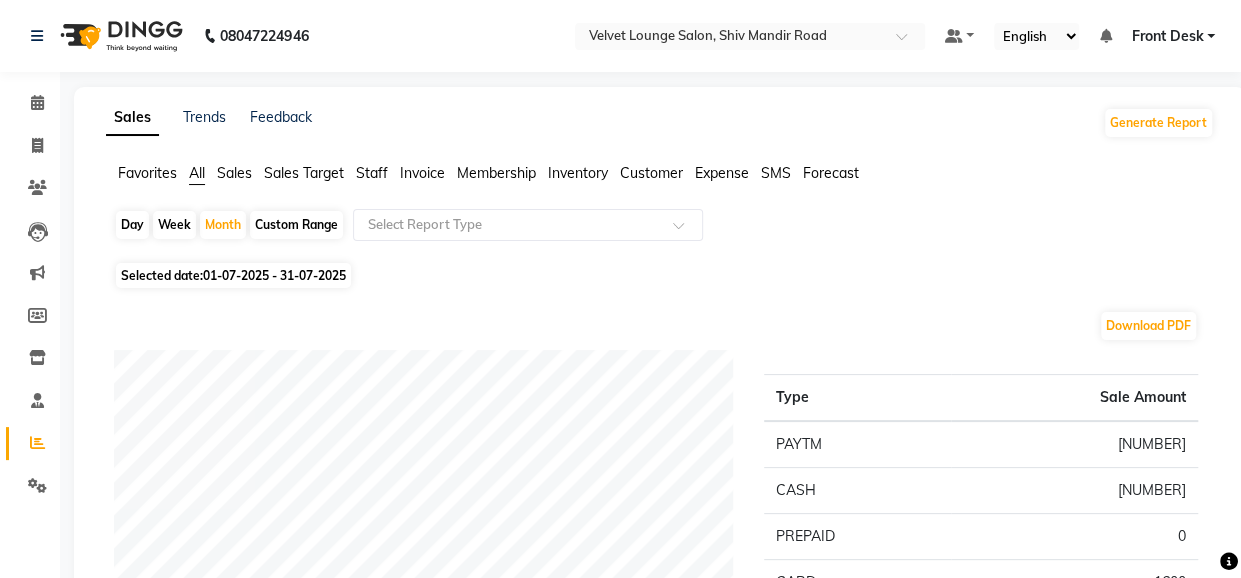 click on "Staff" 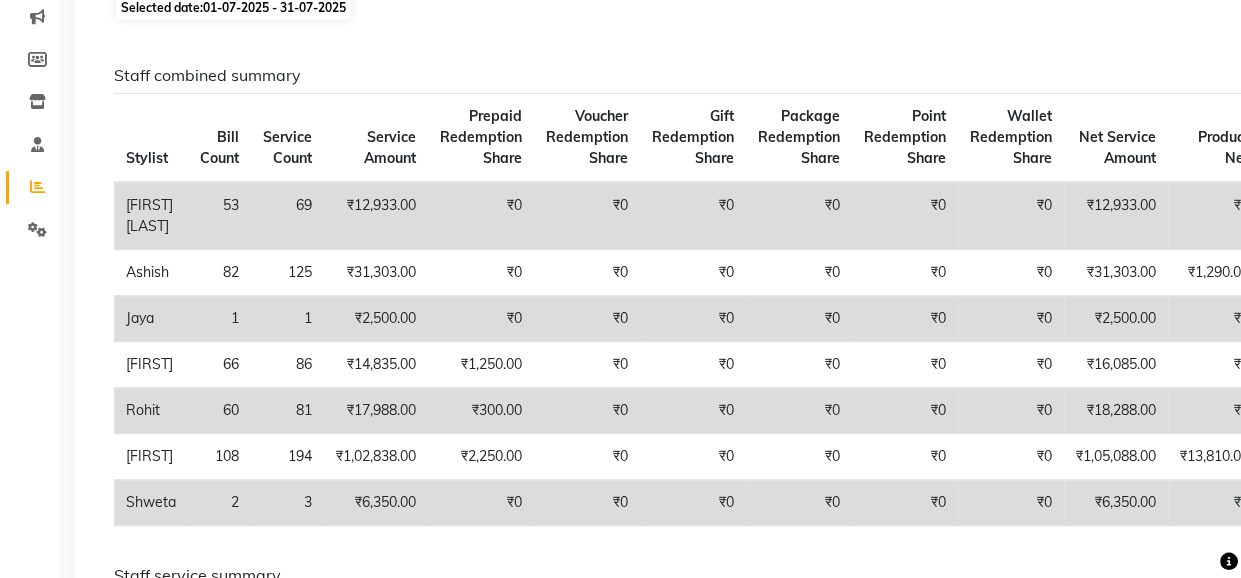 scroll, scrollTop: 280, scrollLeft: 0, axis: vertical 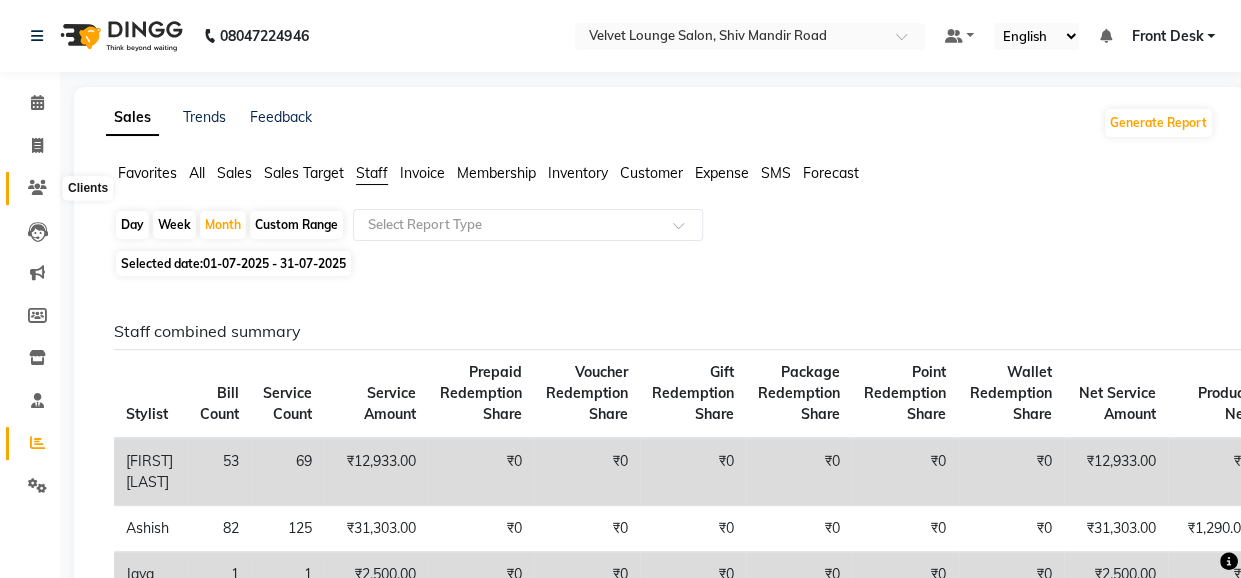 click 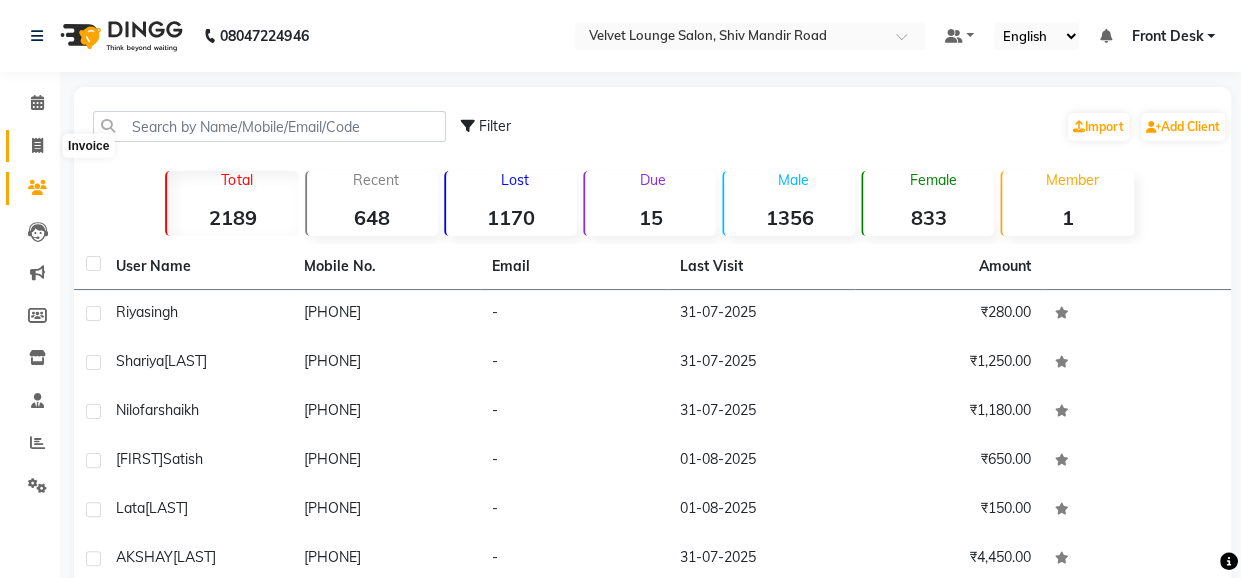 click 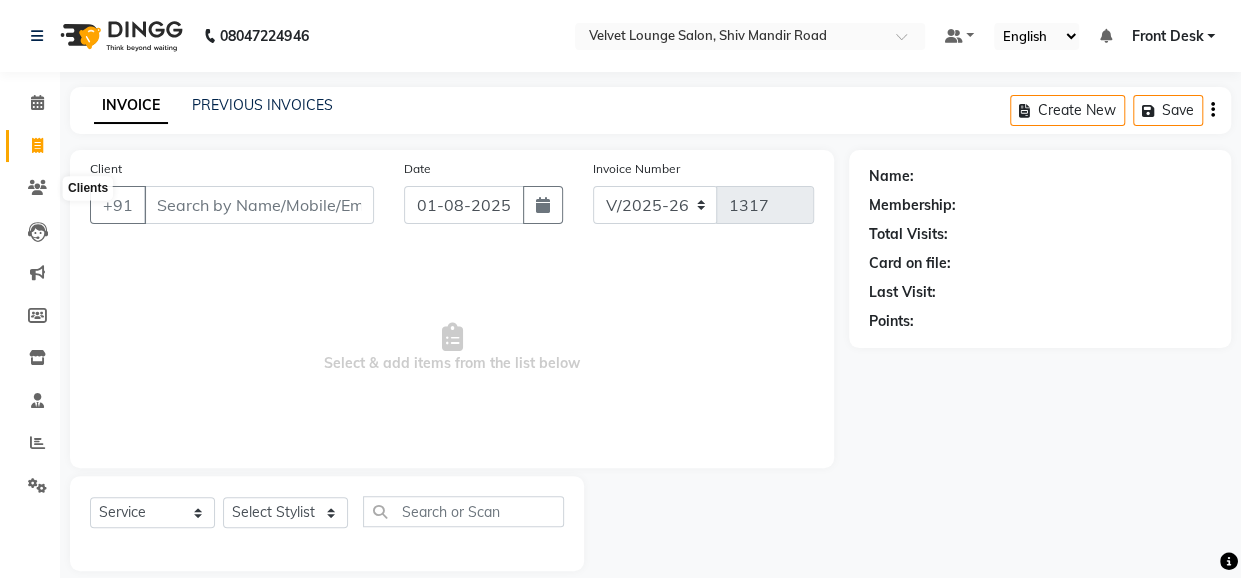 scroll, scrollTop: 22, scrollLeft: 0, axis: vertical 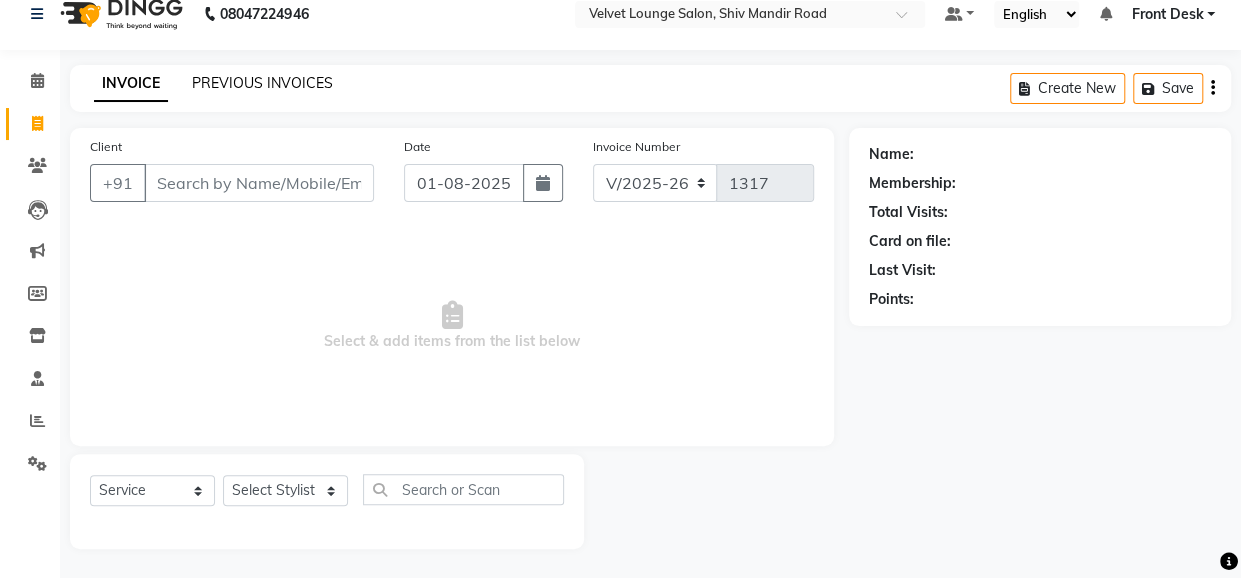 click on "PREVIOUS INVOICES" 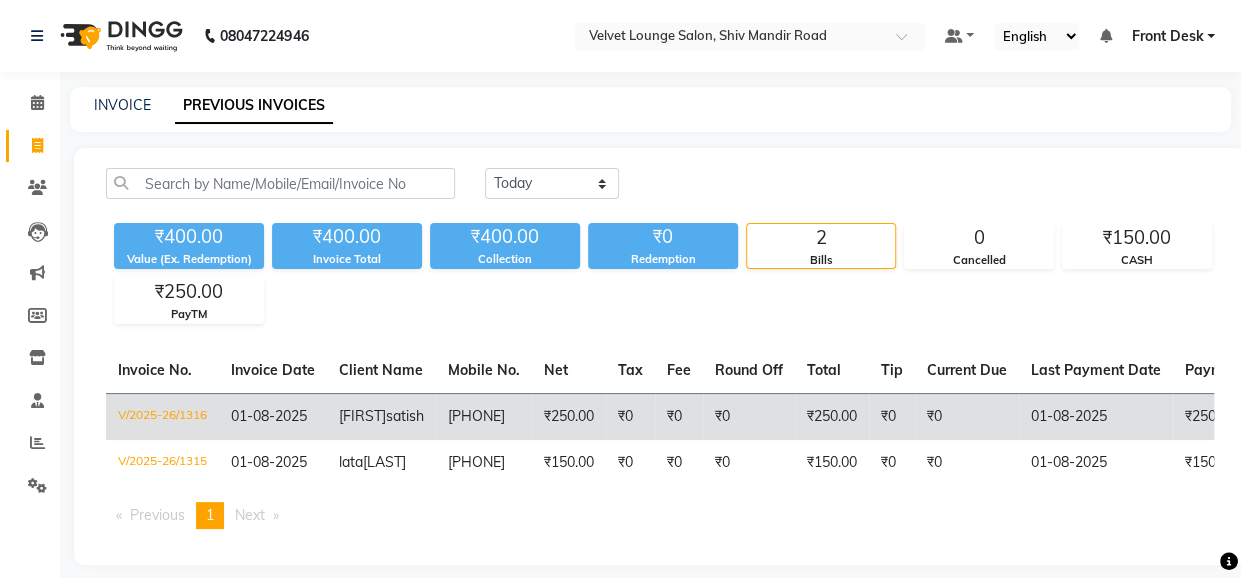 click on "₹0" 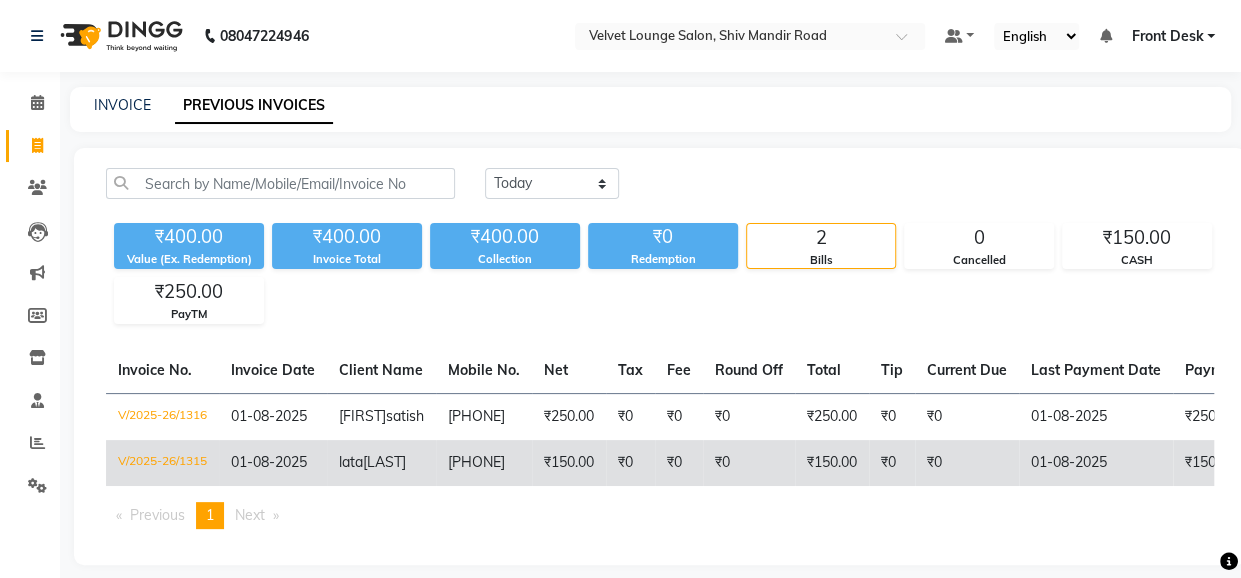 click on "₹0" 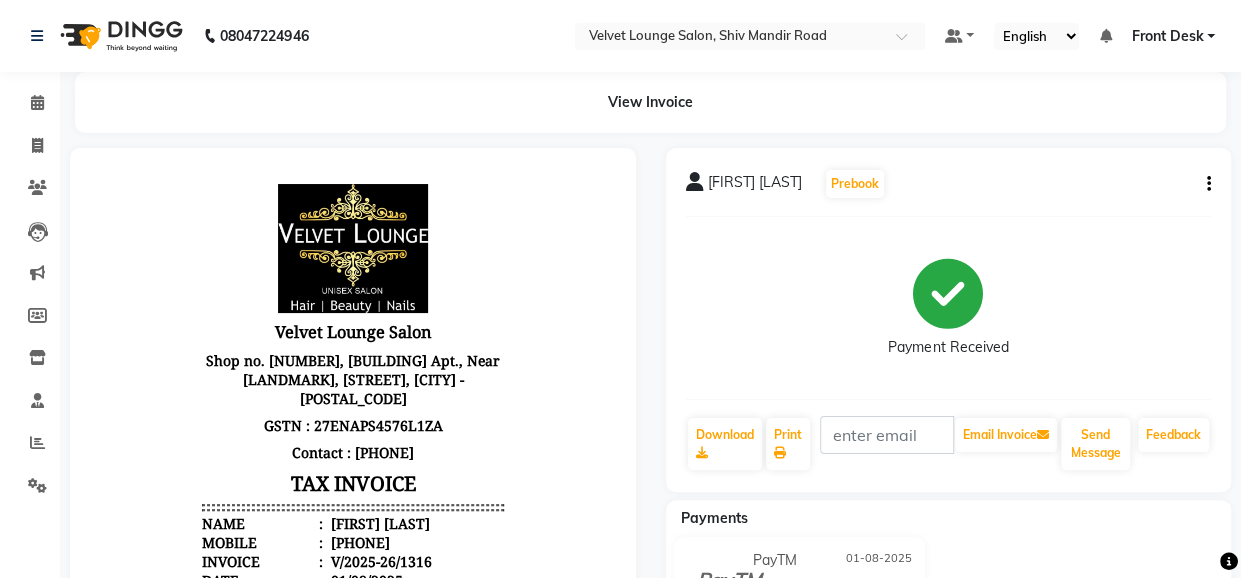 scroll, scrollTop: 0, scrollLeft: 0, axis: both 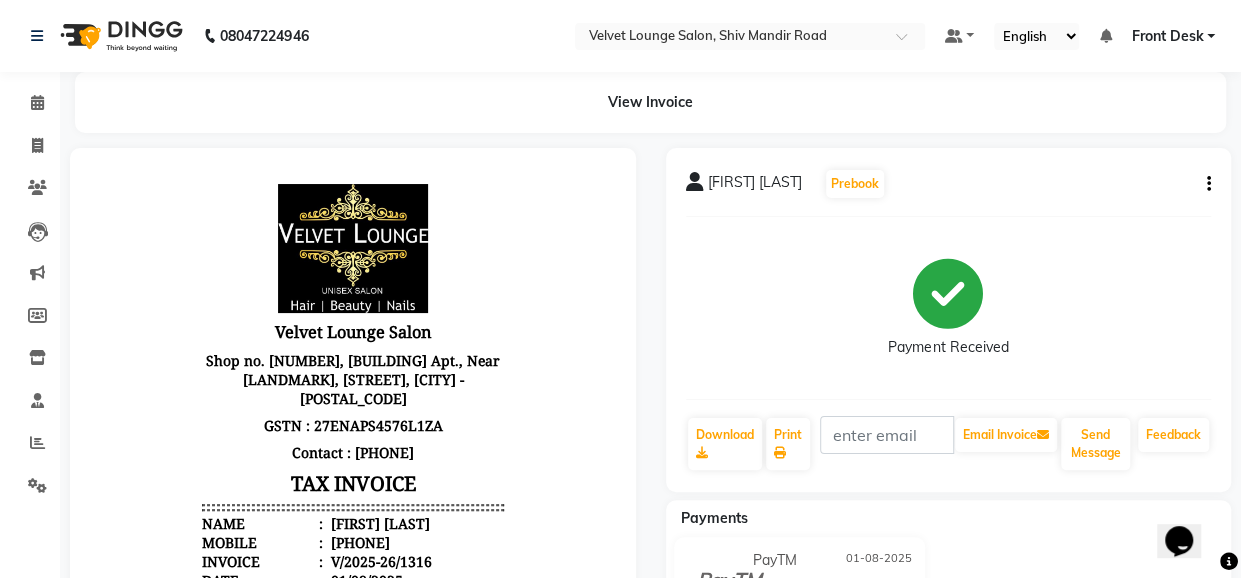 click 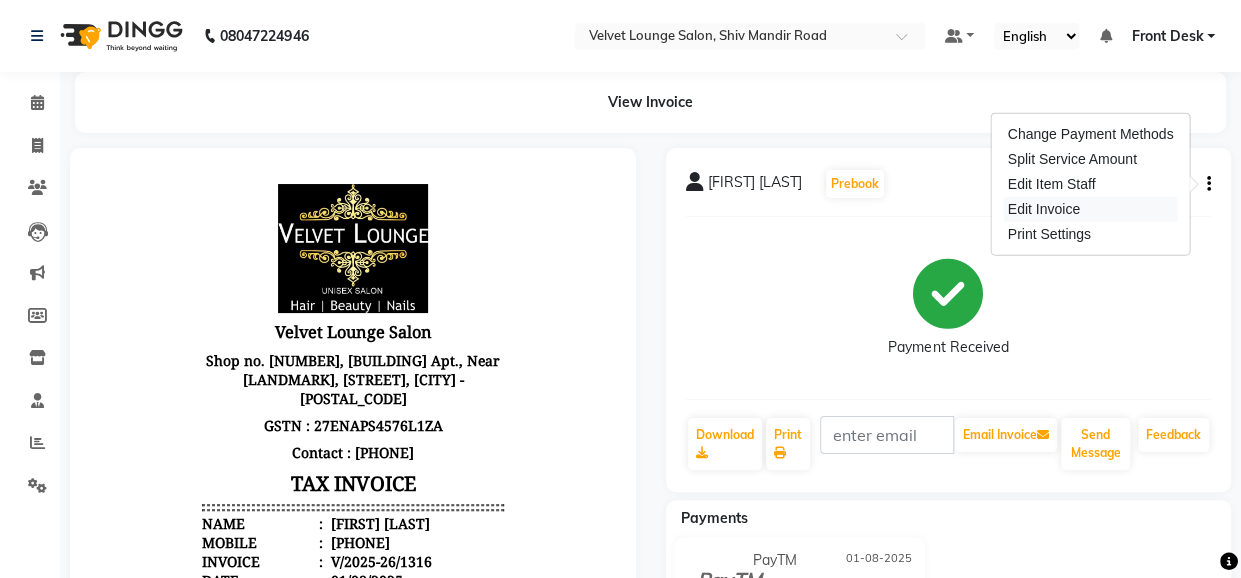 click on "Edit Invoice" at bounding box center [1091, 209] 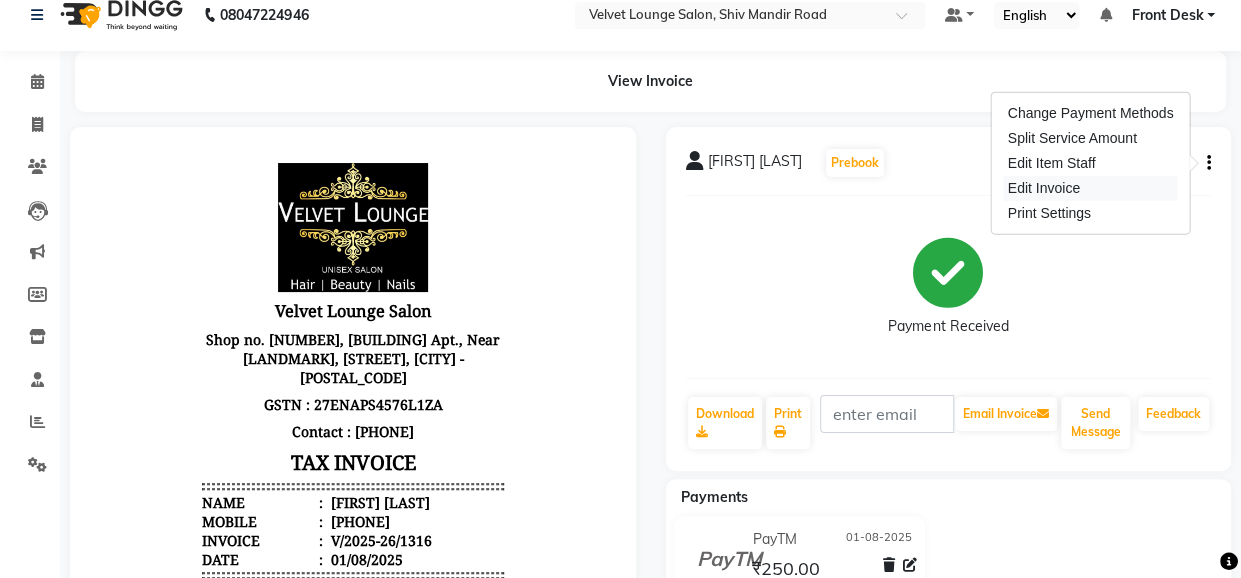 select on "service" 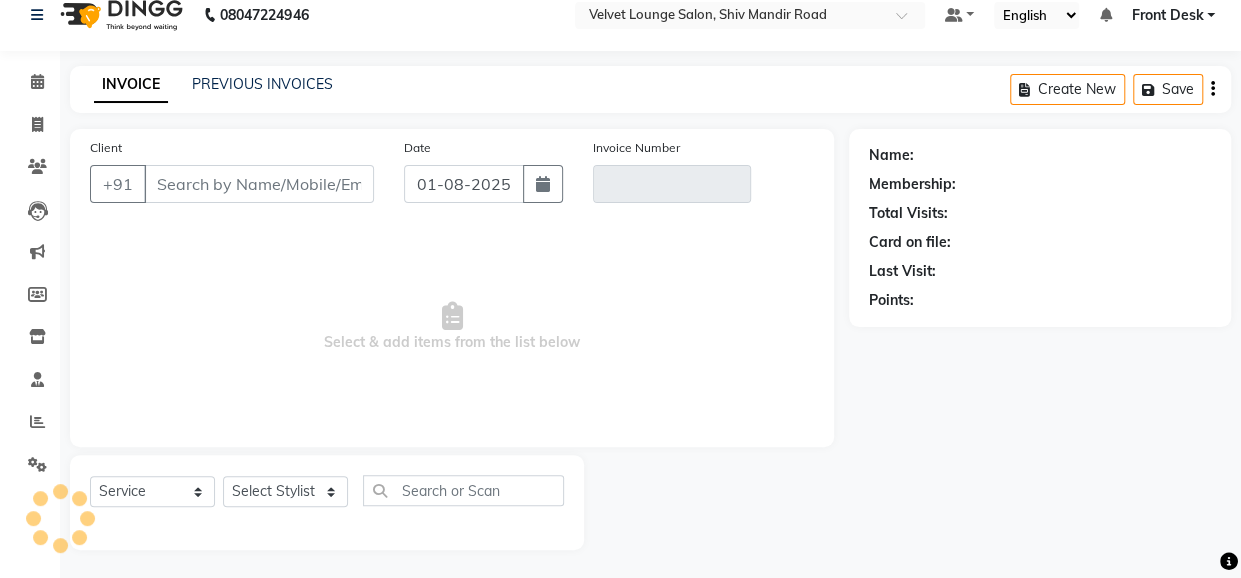 scroll, scrollTop: 22, scrollLeft: 0, axis: vertical 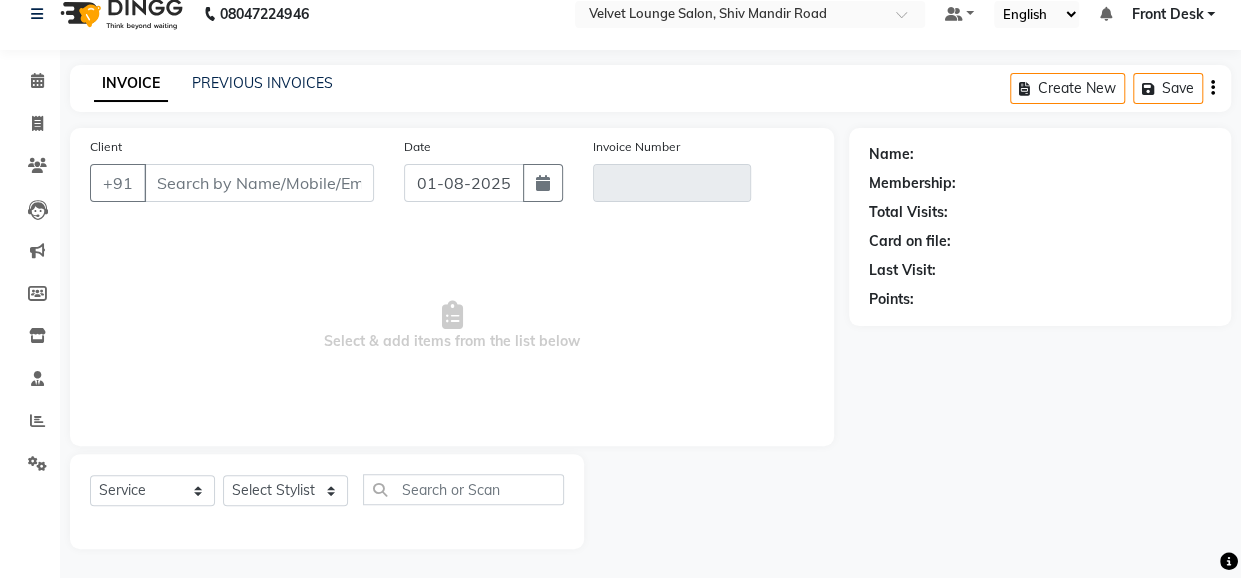 type on "[PHONE]" 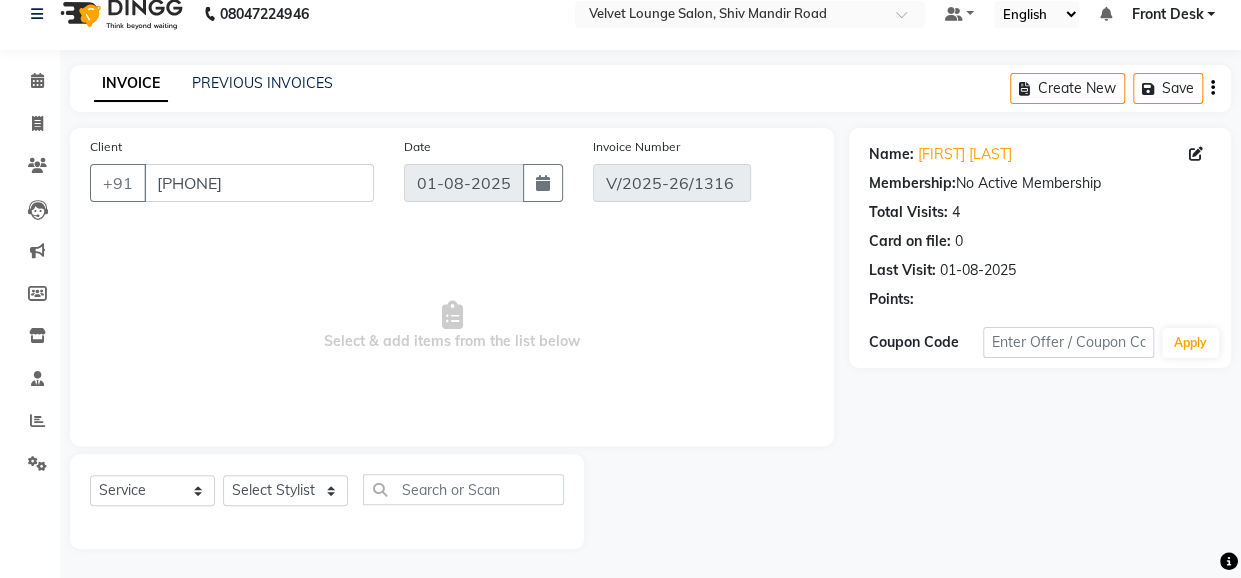 select on "select" 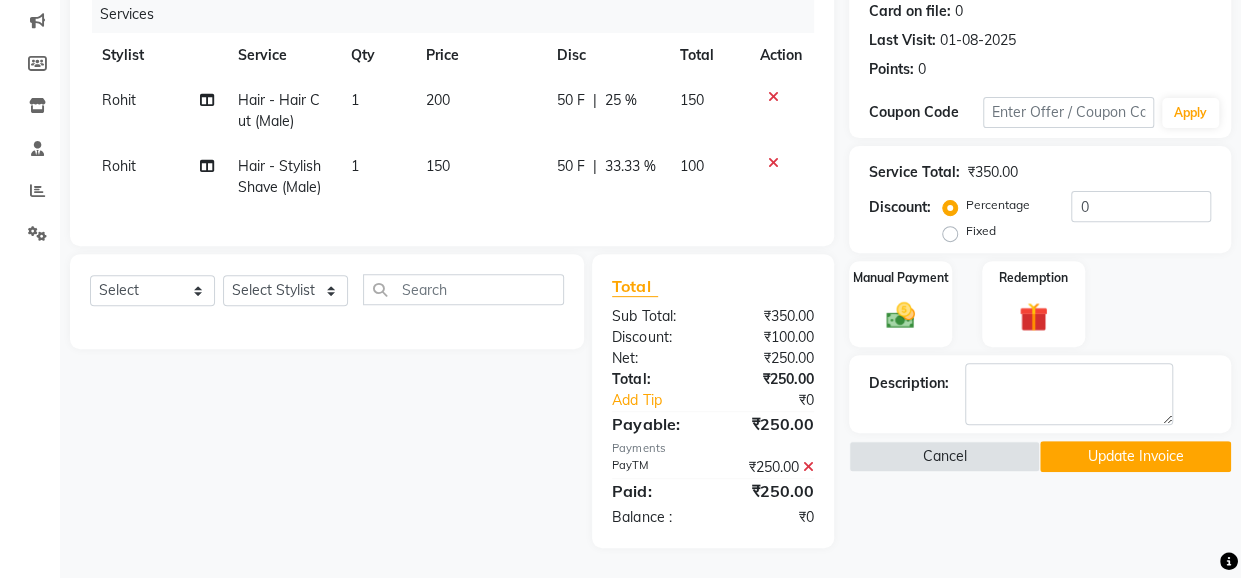 scroll, scrollTop: 266, scrollLeft: 0, axis: vertical 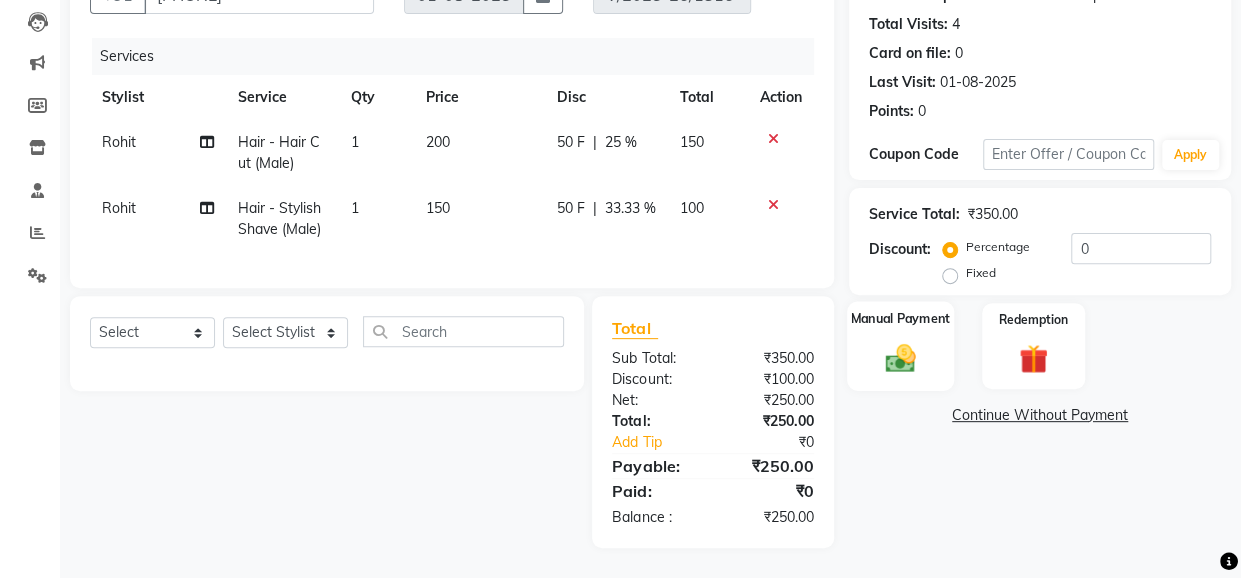 click 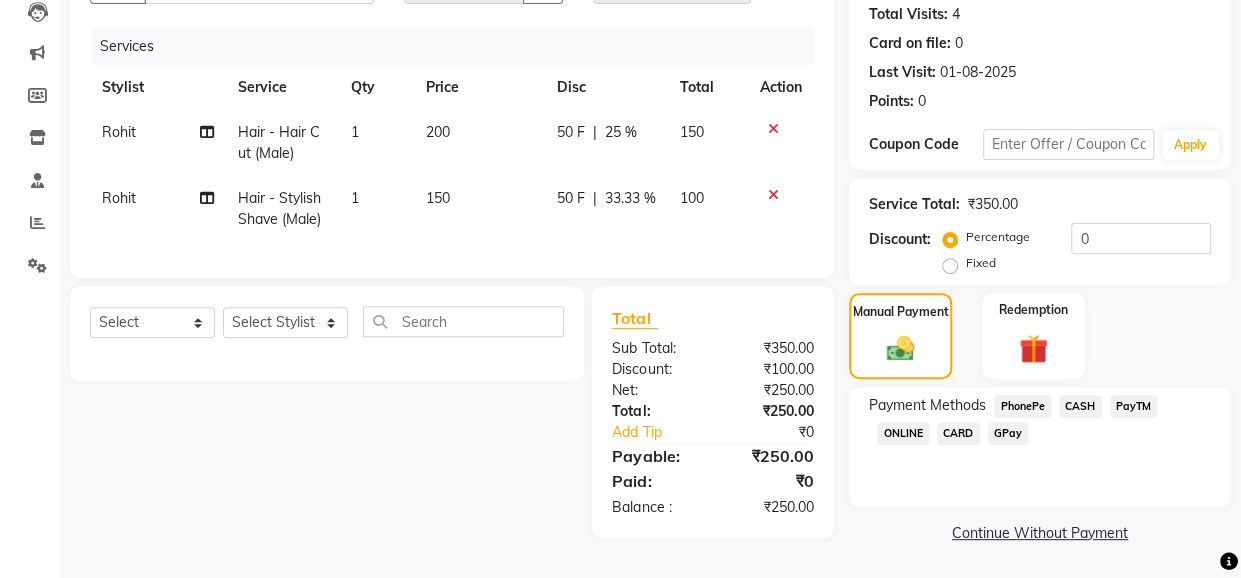 click on "PhonePe" 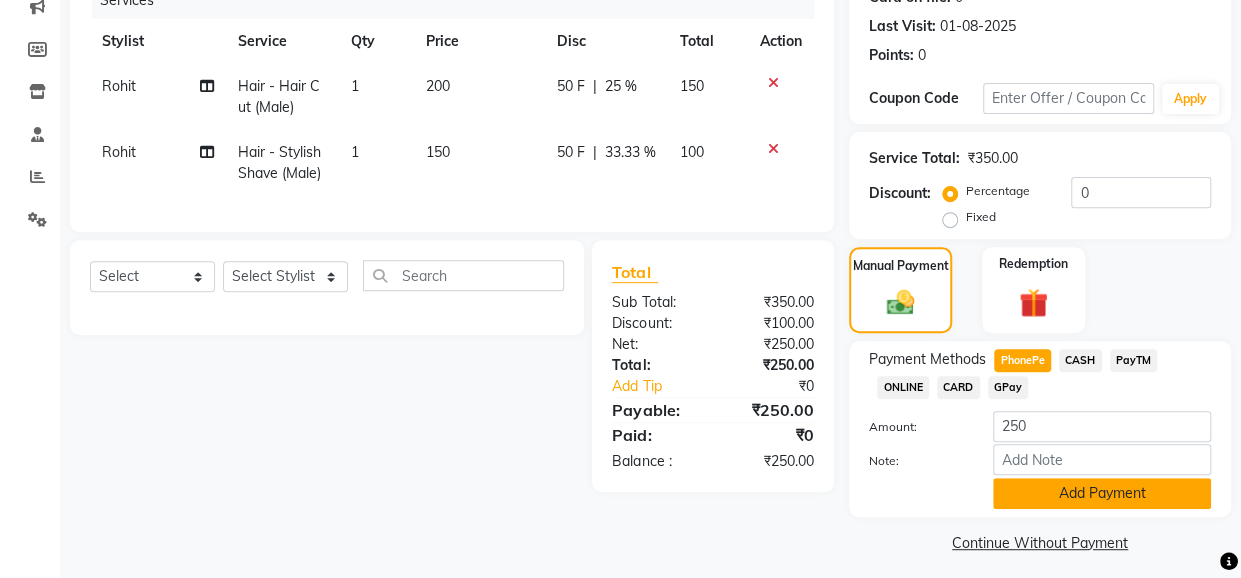 click on "Add Payment" 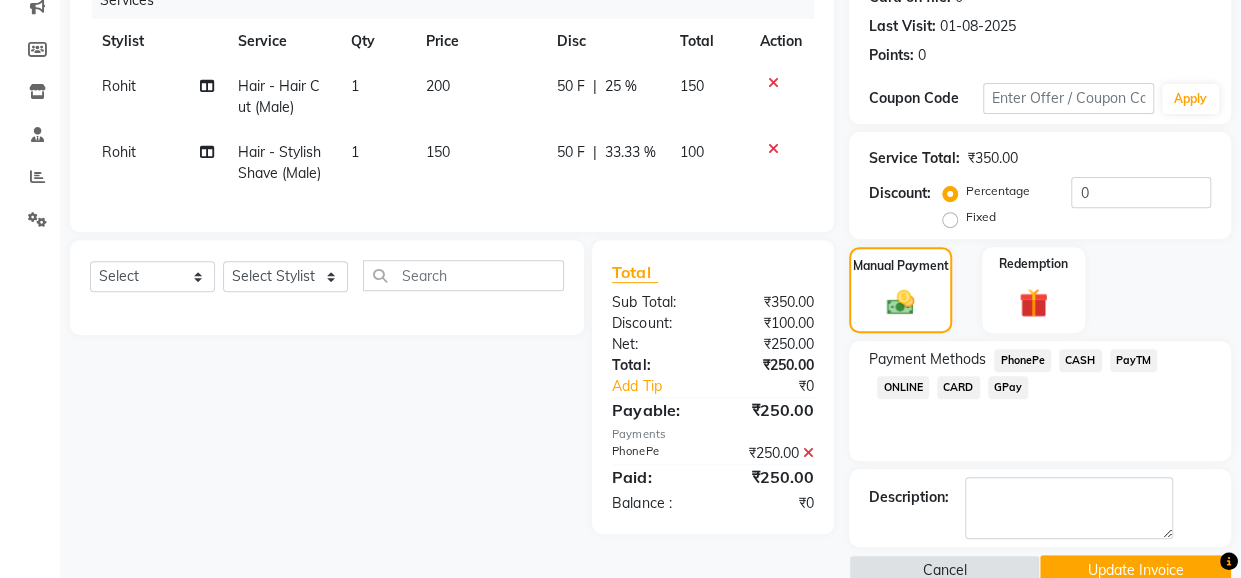 click on "Update Invoice" 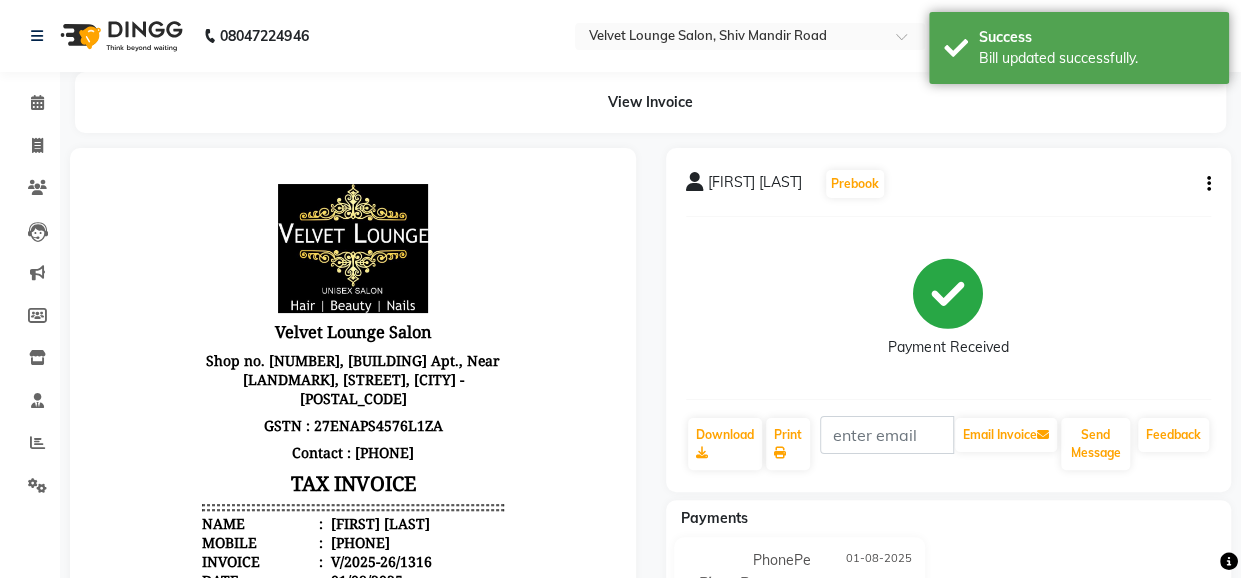 scroll, scrollTop: 0, scrollLeft: 0, axis: both 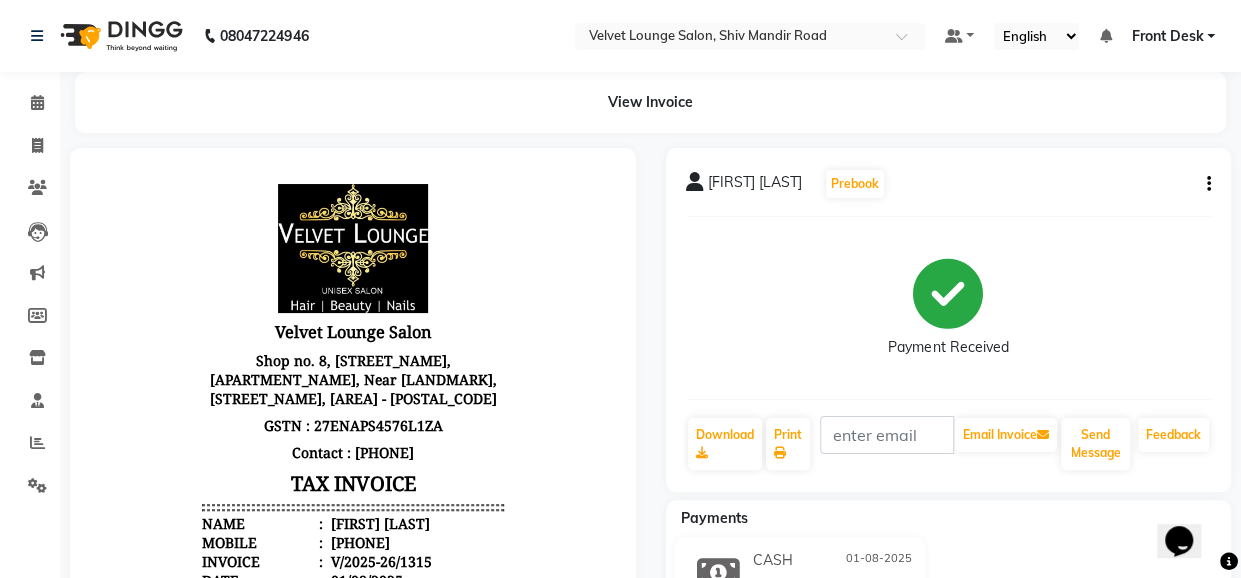 click 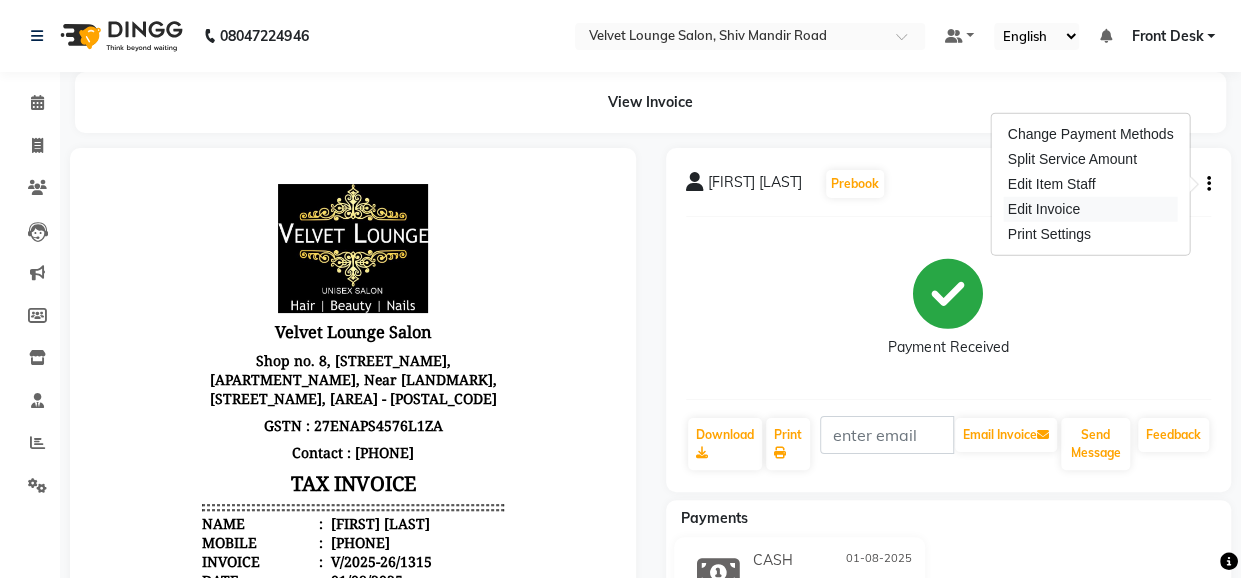 click on "Edit Invoice" at bounding box center [1091, 209] 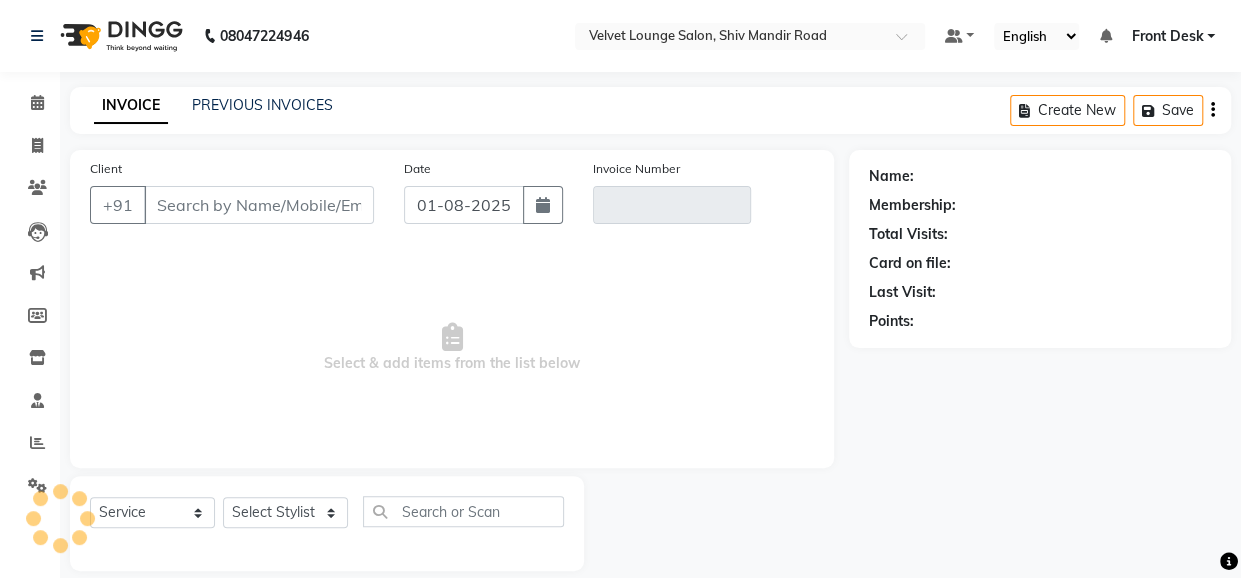 scroll, scrollTop: 22, scrollLeft: 0, axis: vertical 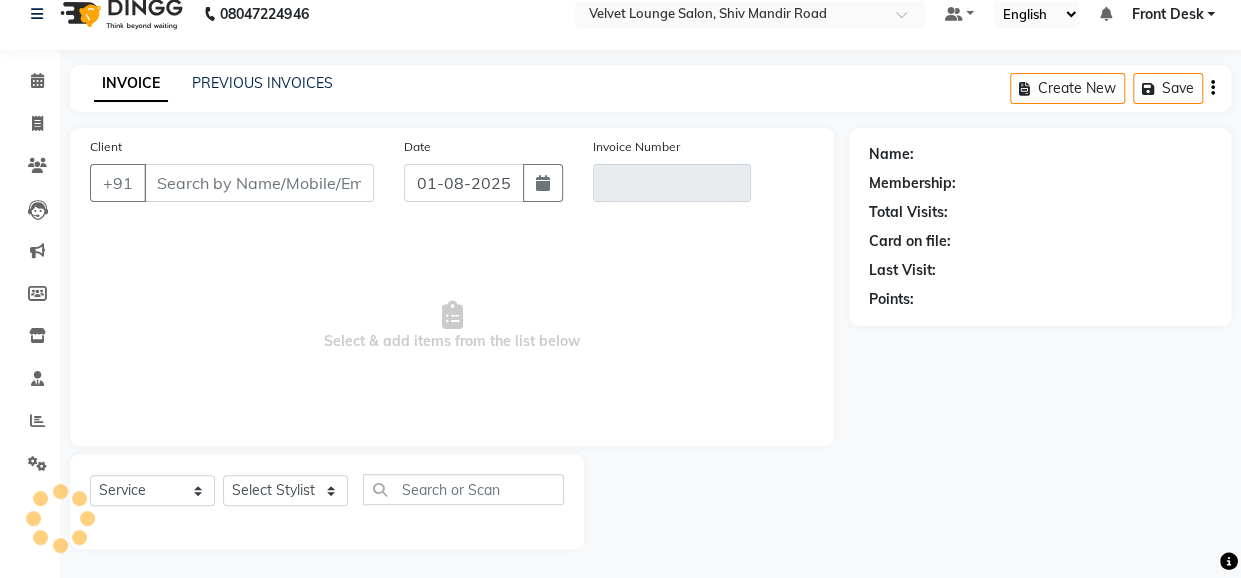 type on "8484974668" 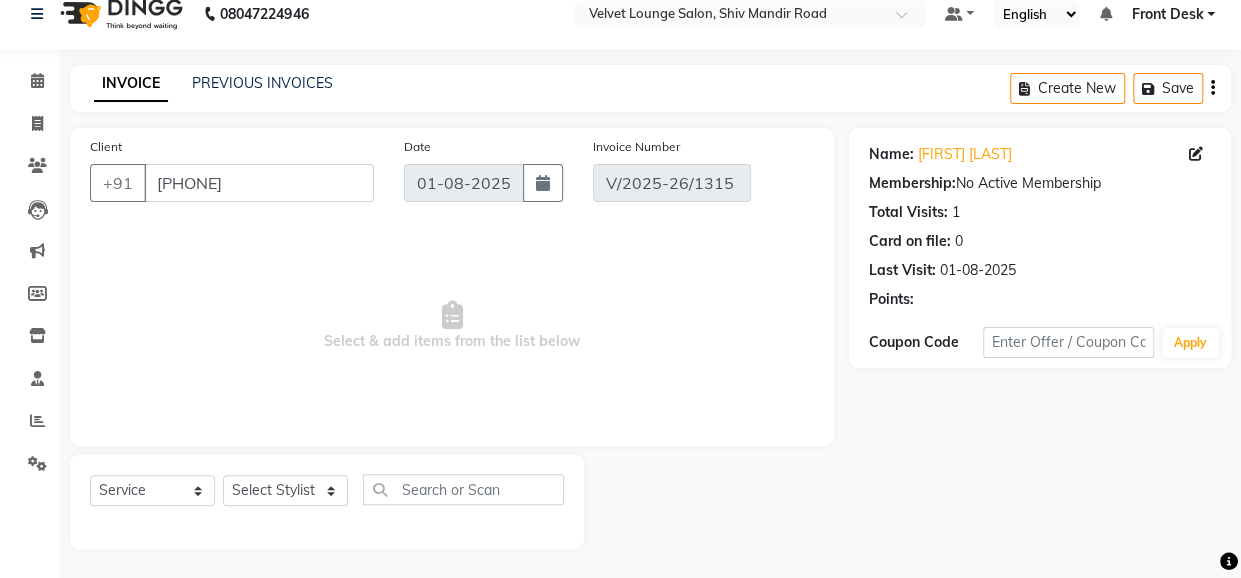 select on "select" 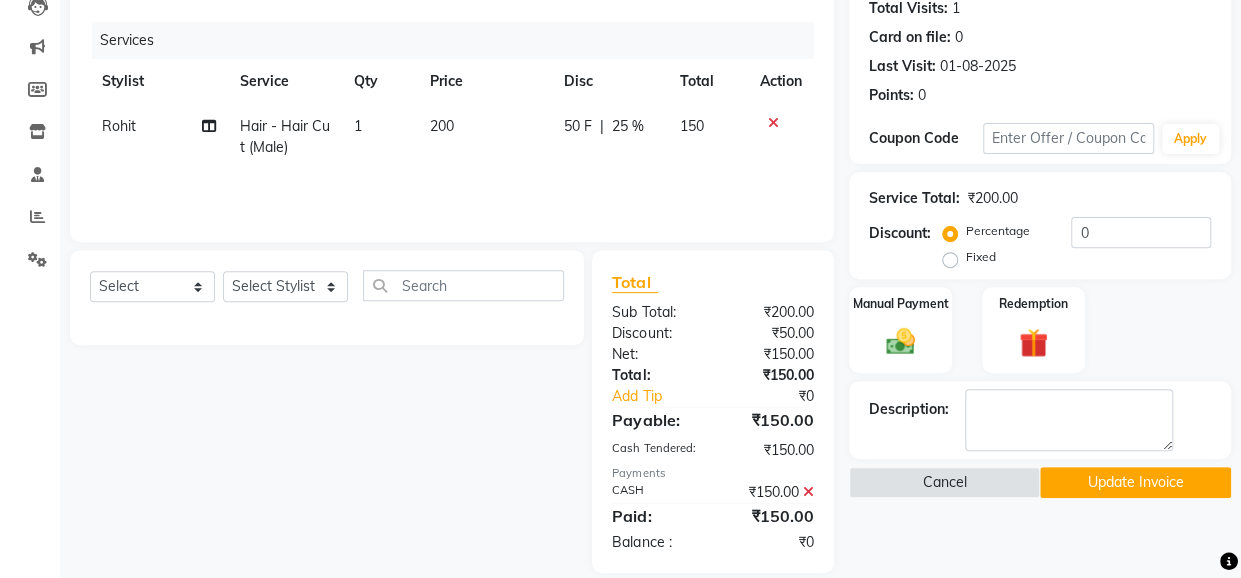 scroll, scrollTop: 249, scrollLeft: 0, axis: vertical 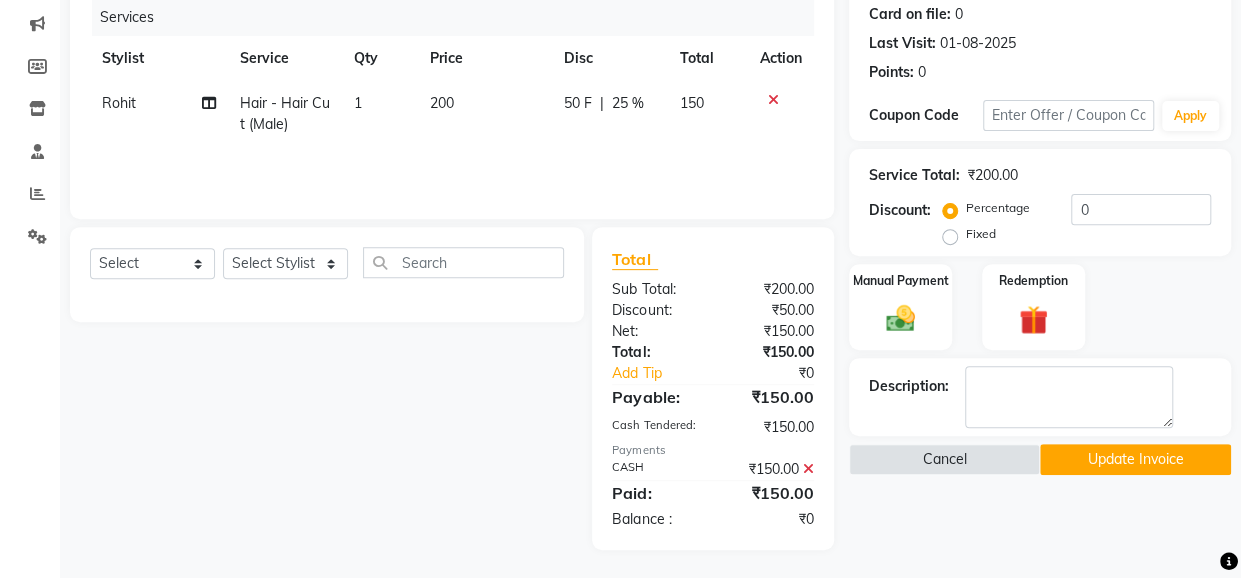 click 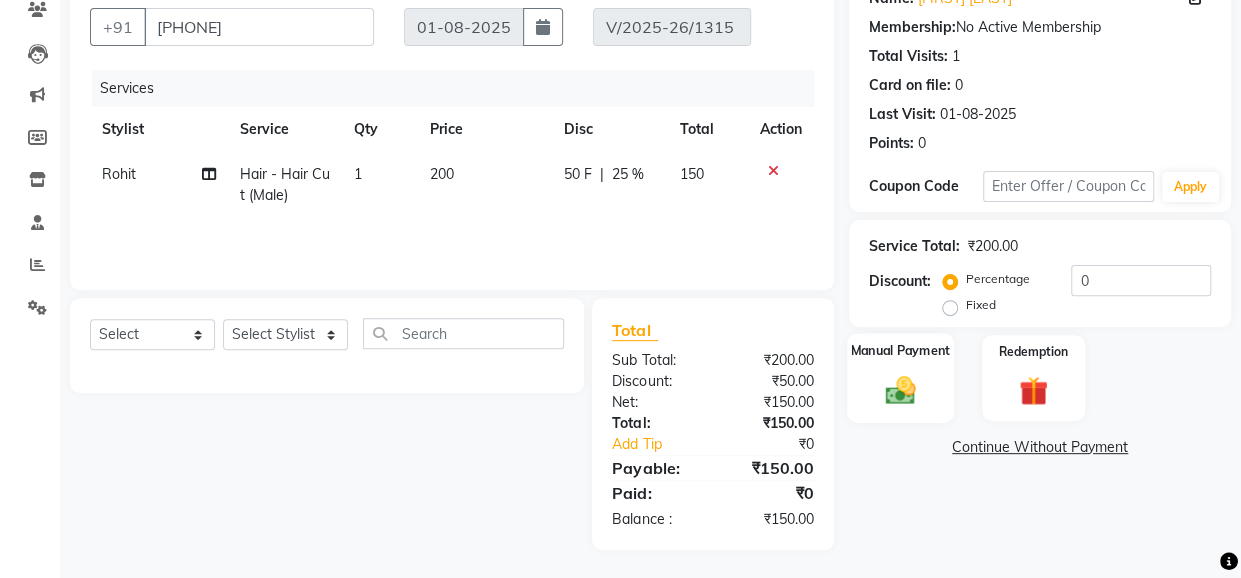 click 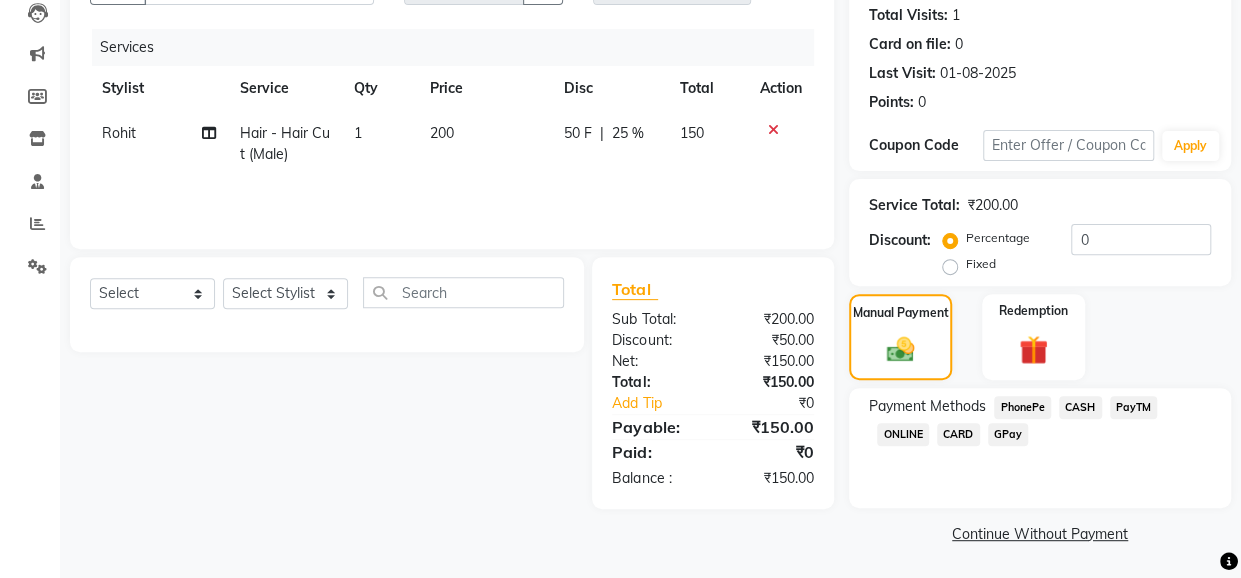click on "PhonePe" 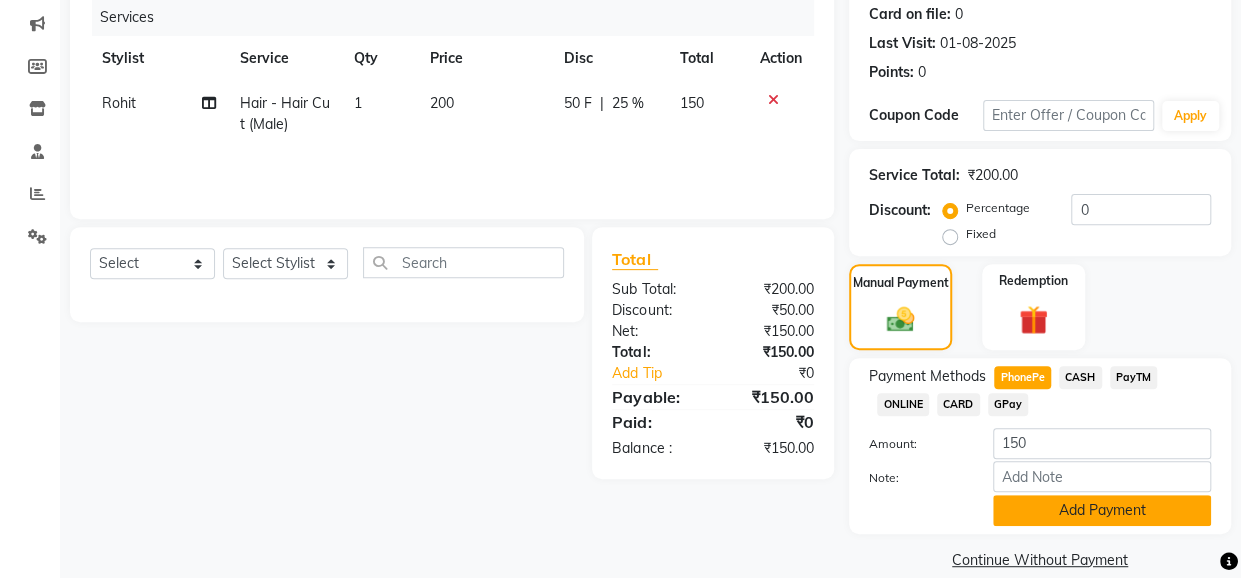 click on "Add Payment" 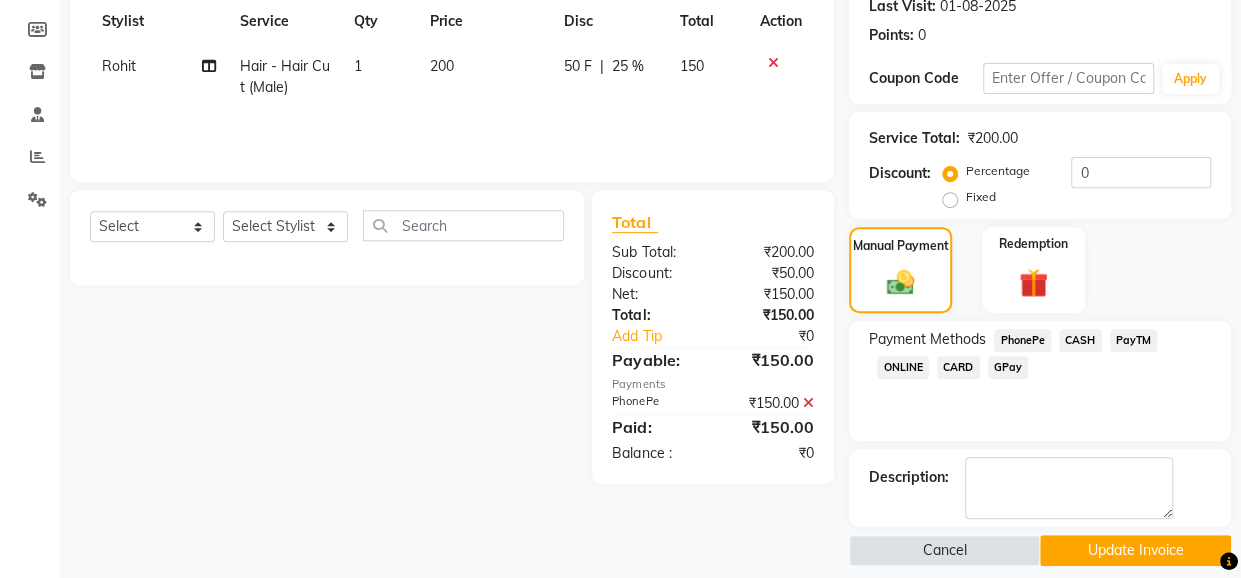 scroll, scrollTop: 302, scrollLeft: 0, axis: vertical 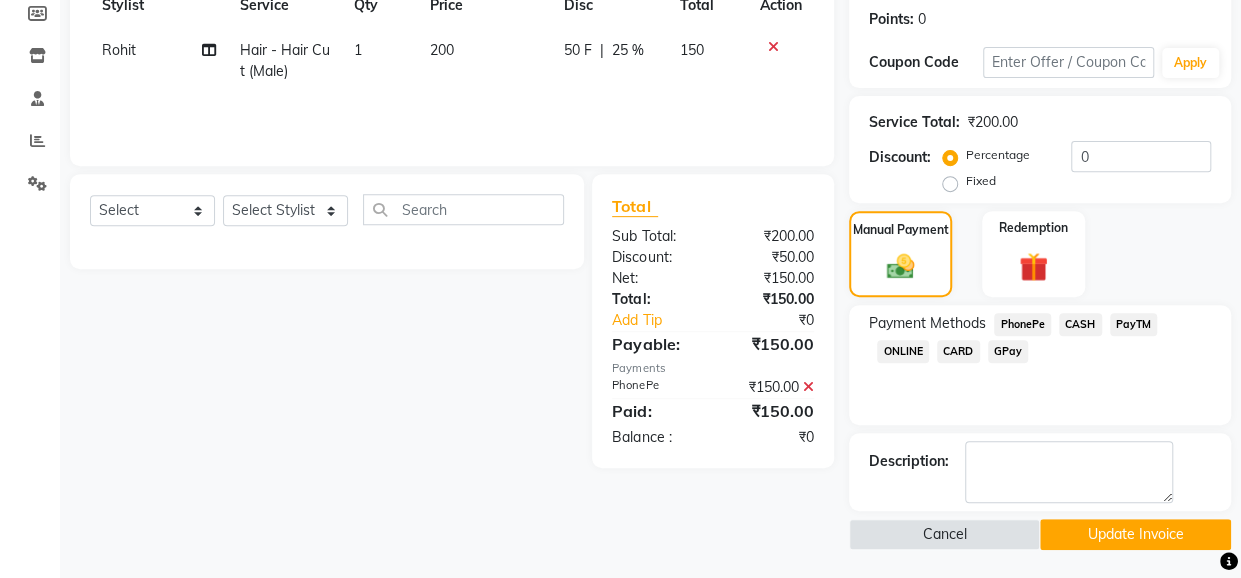 click on "Update Invoice" 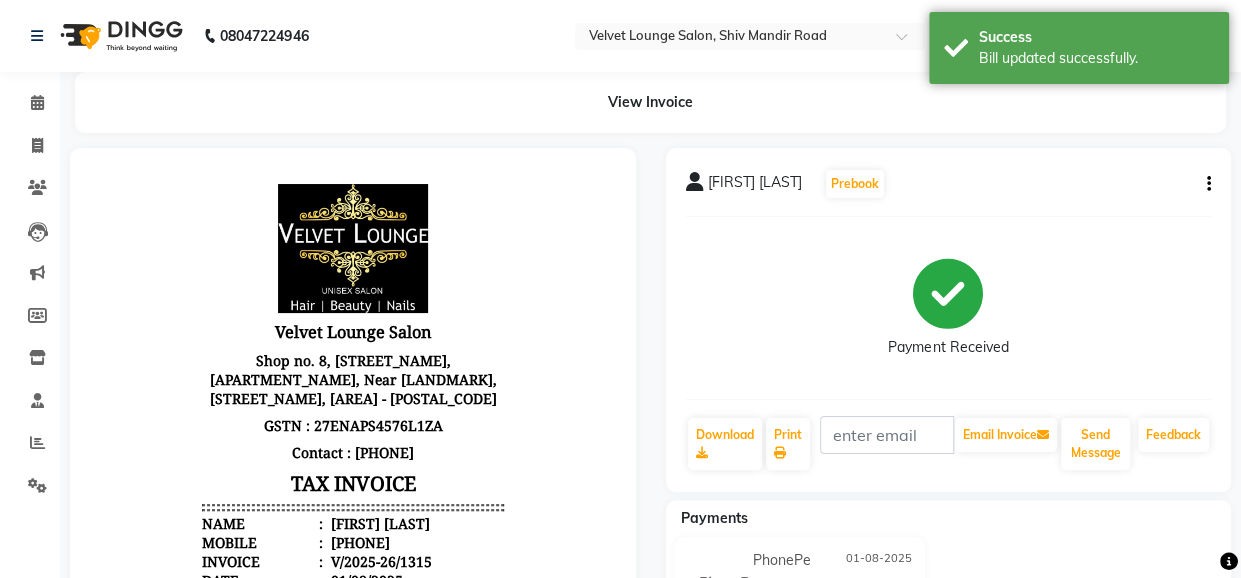scroll, scrollTop: 0, scrollLeft: 0, axis: both 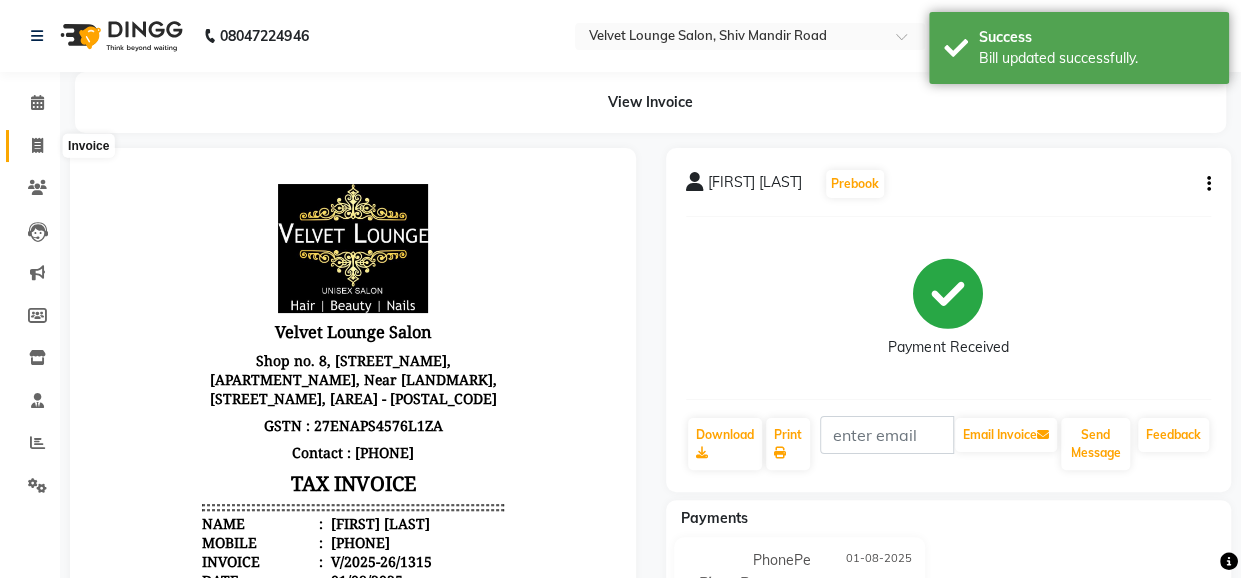 click 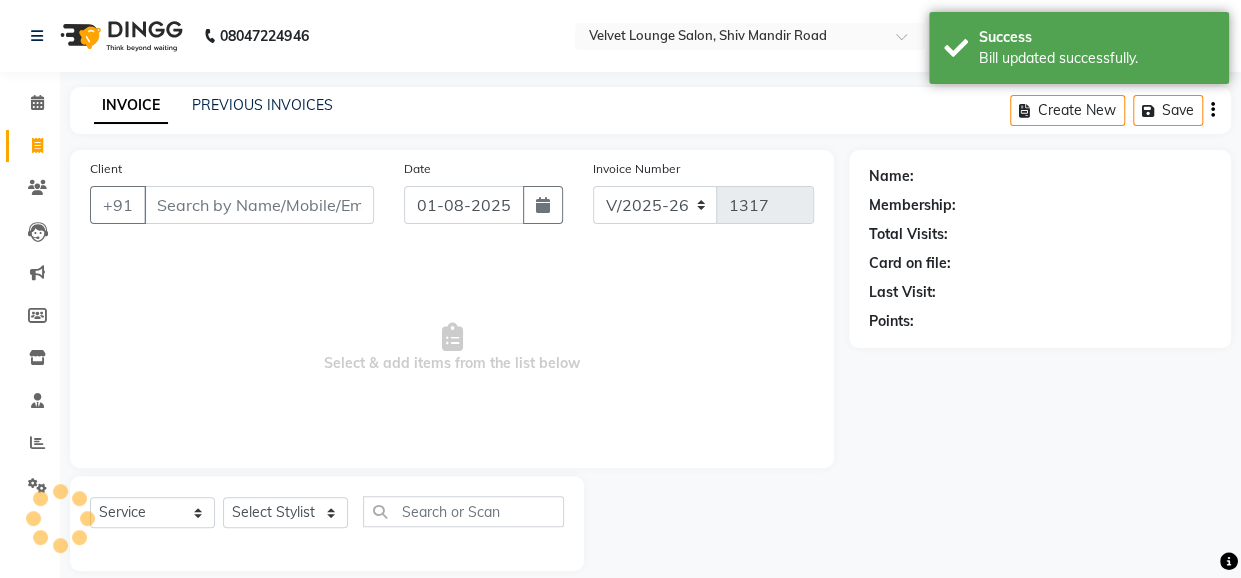 scroll, scrollTop: 22, scrollLeft: 0, axis: vertical 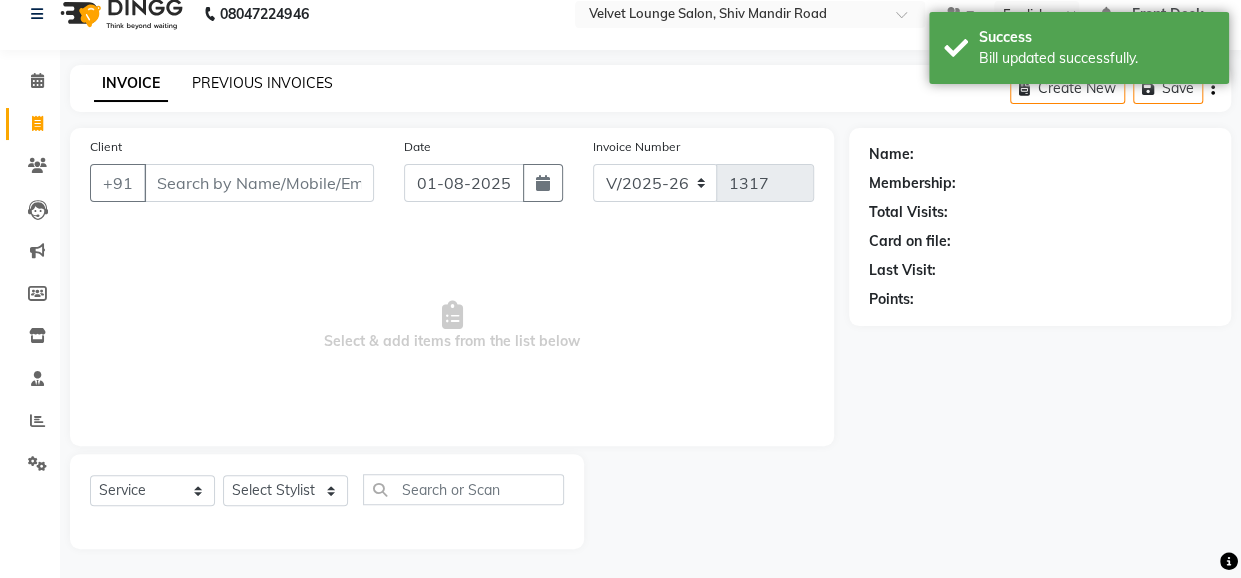 click on "PREVIOUS INVOICES" 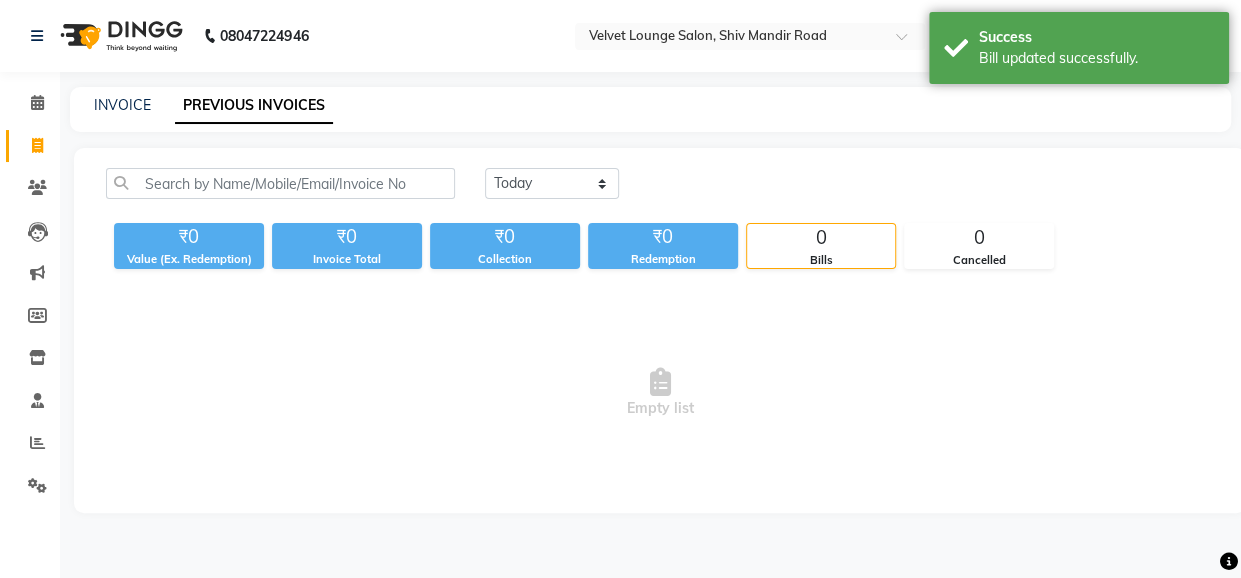 scroll, scrollTop: 0, scrollLeft: 0, axis: both 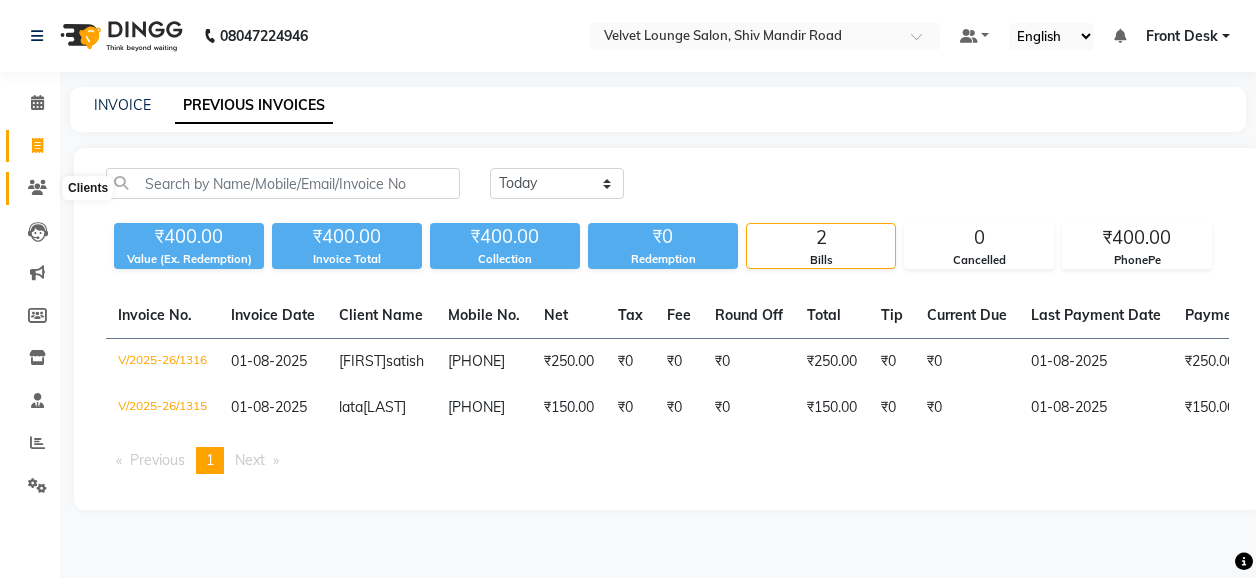 click 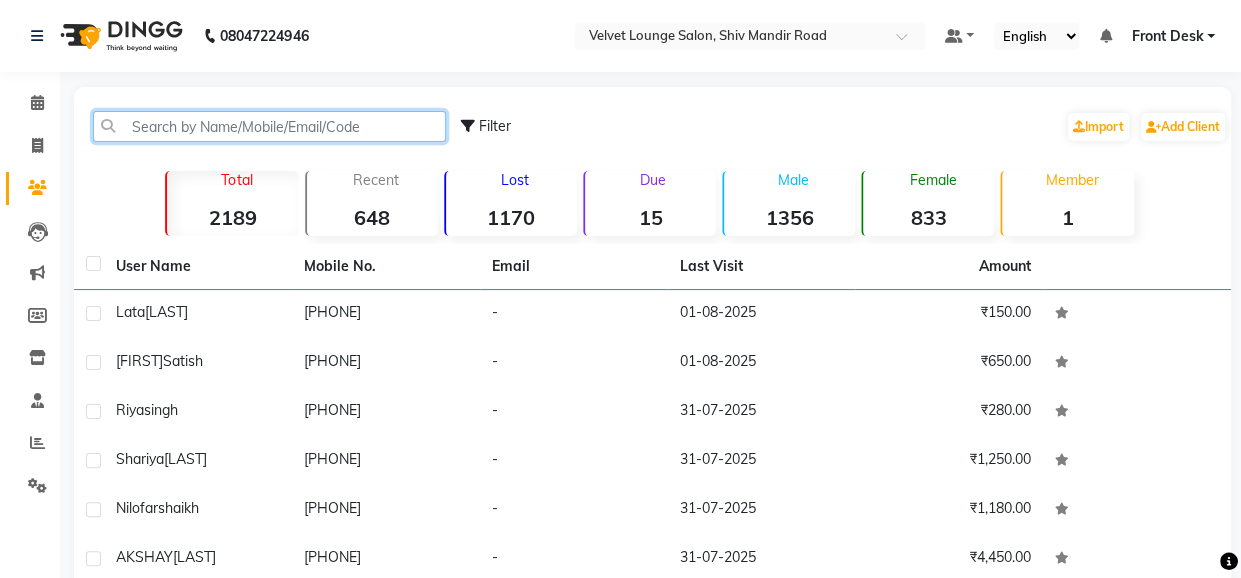 click 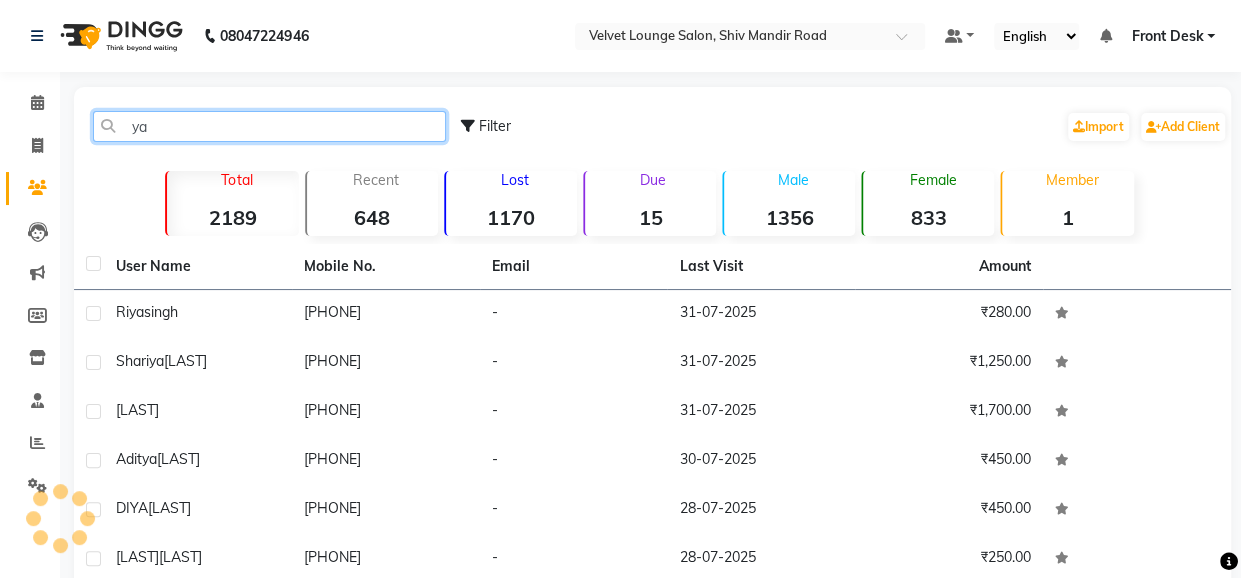 type on "yaa" 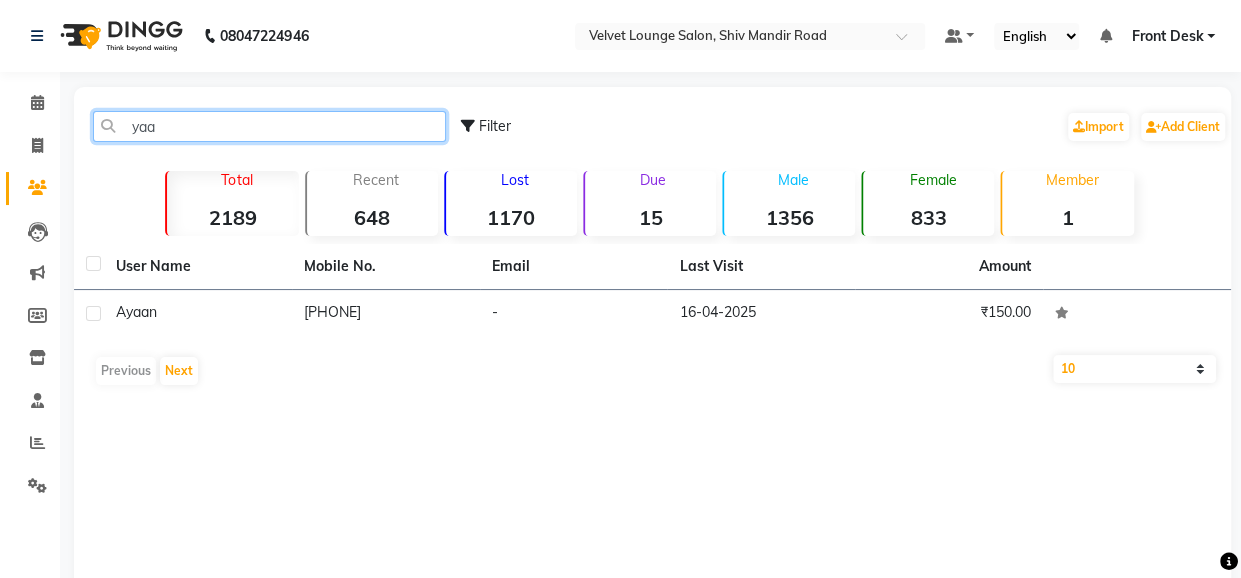 click on "yaa" 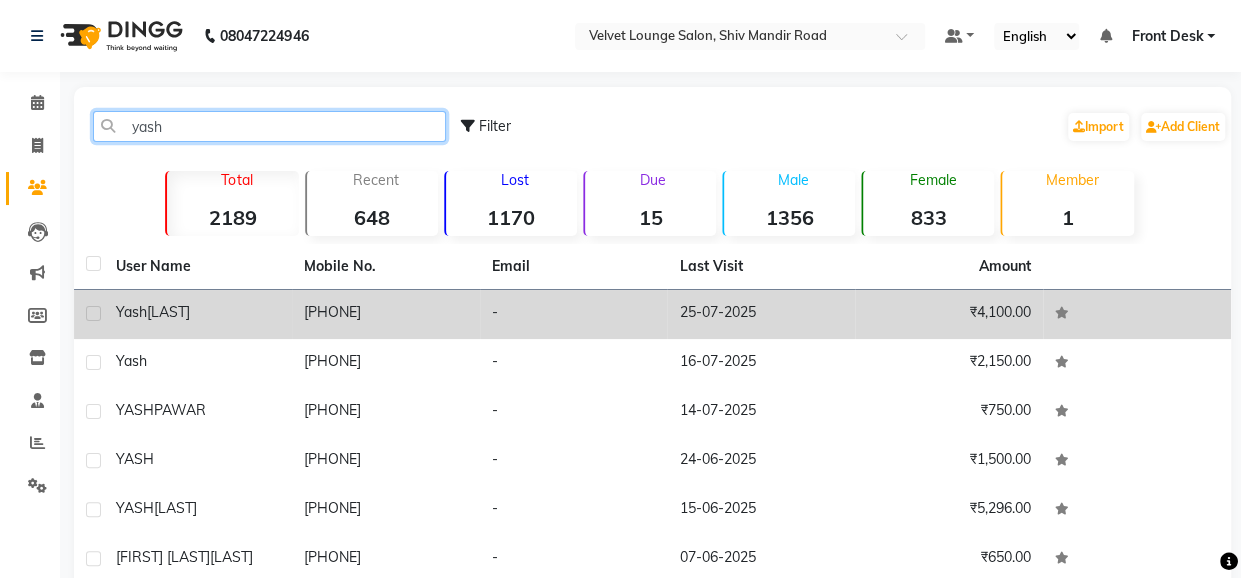 type on "yash" 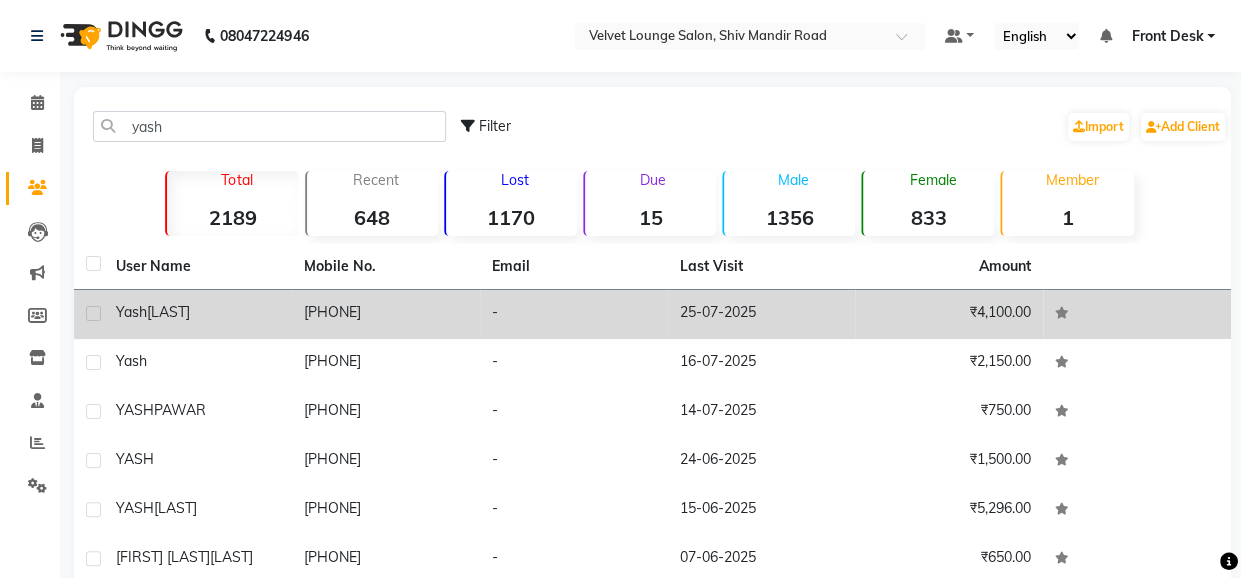 click on "-" 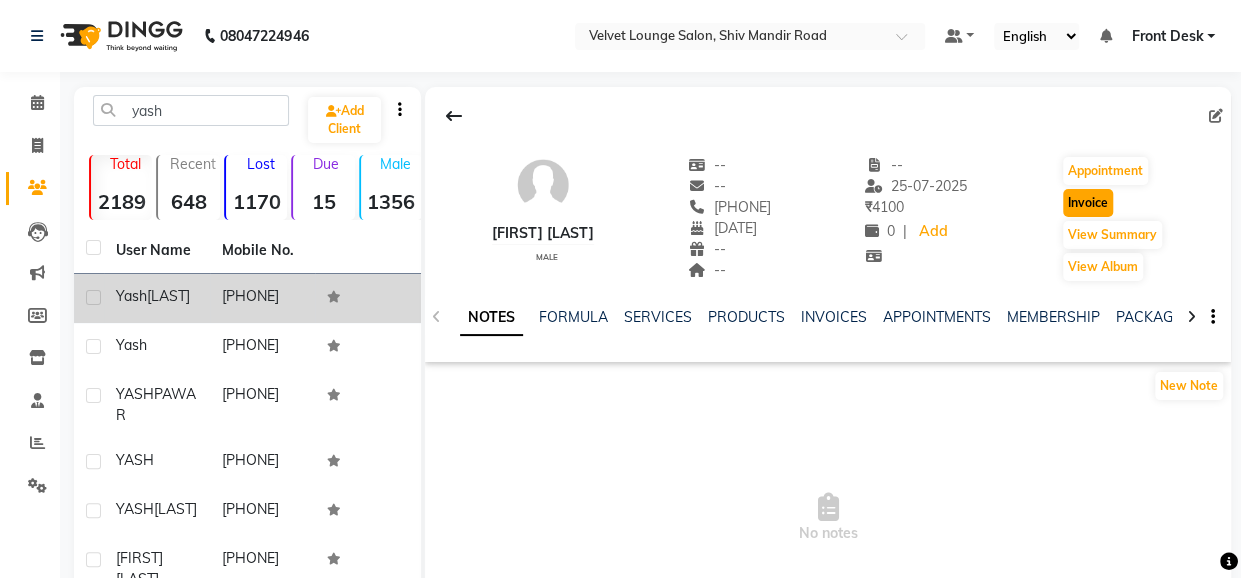 click on "Invoice" 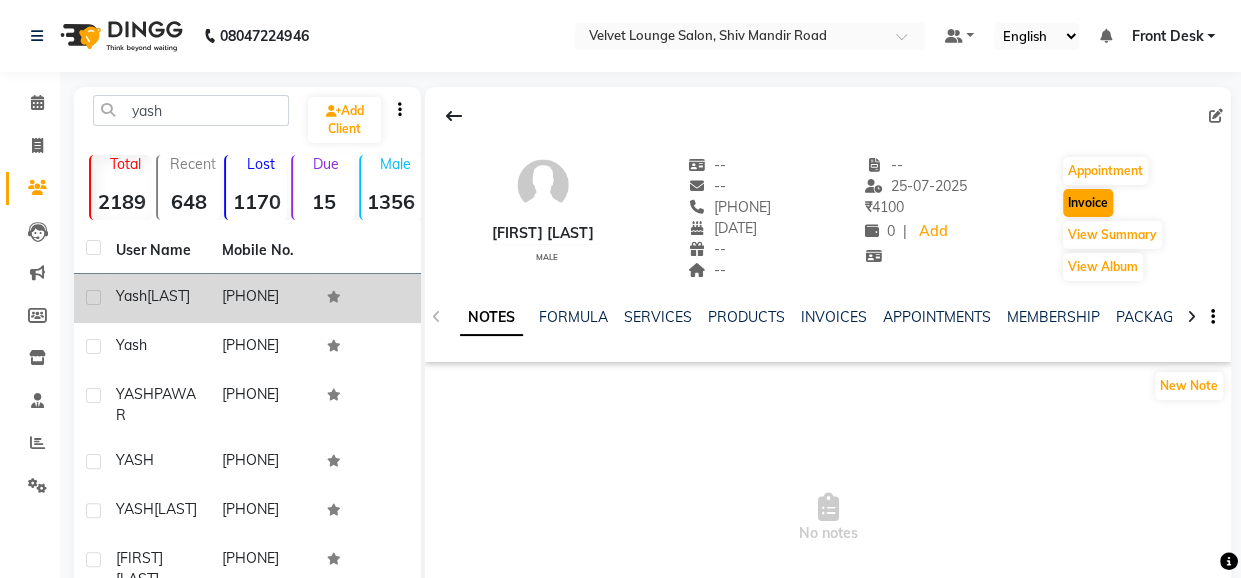 select on "service" 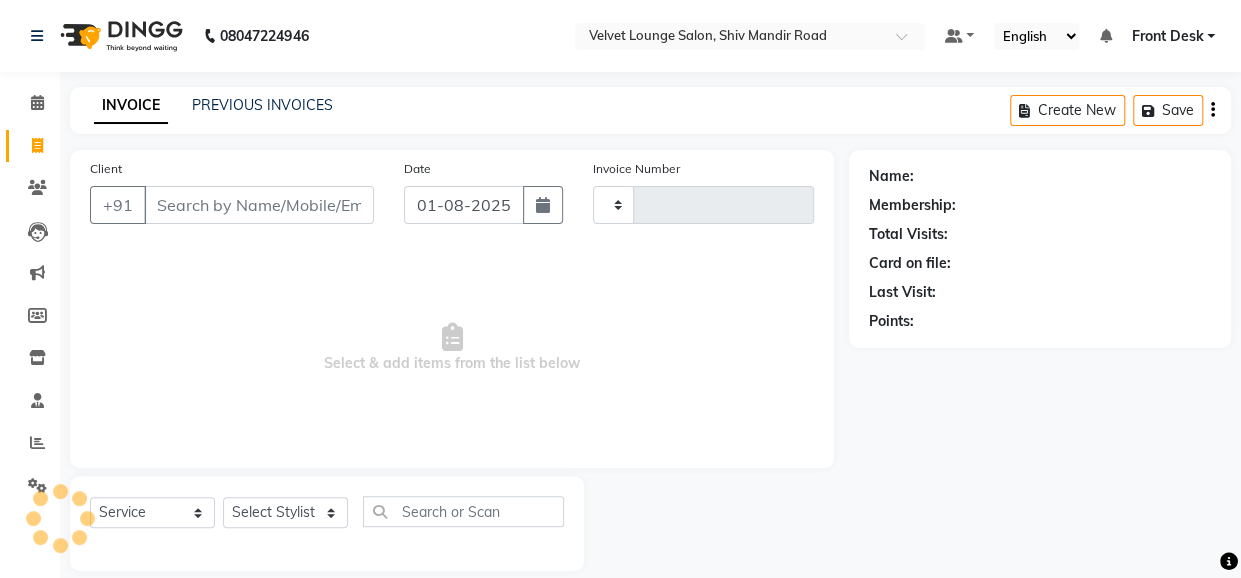 scroll, scrollTop: 22, scrollLeft: 0, axis: vertical 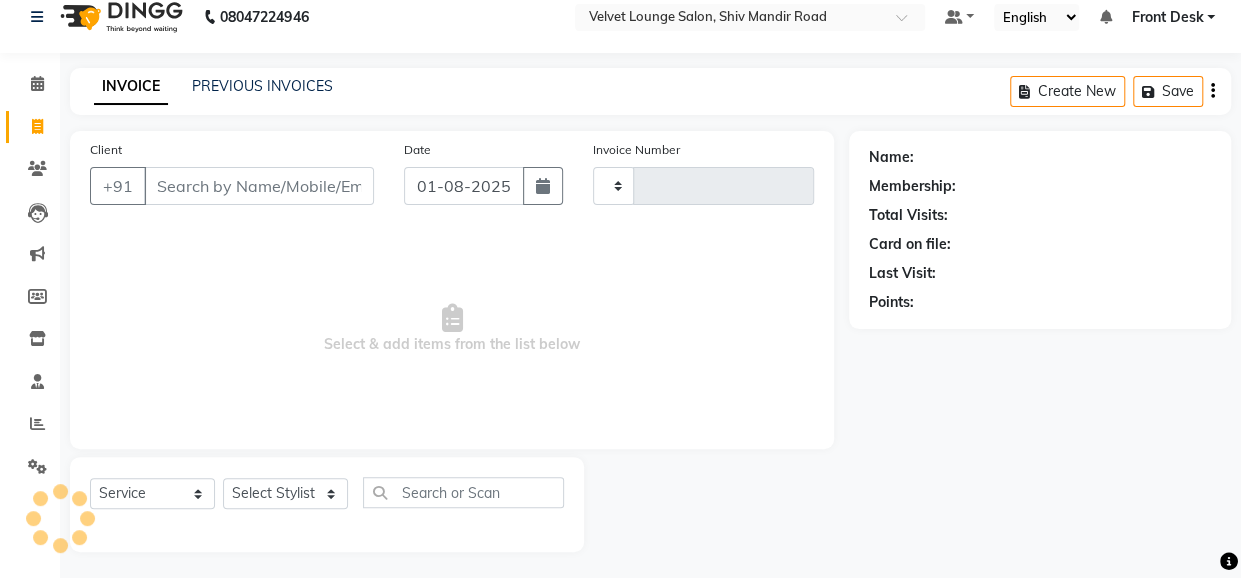 type on "1317" 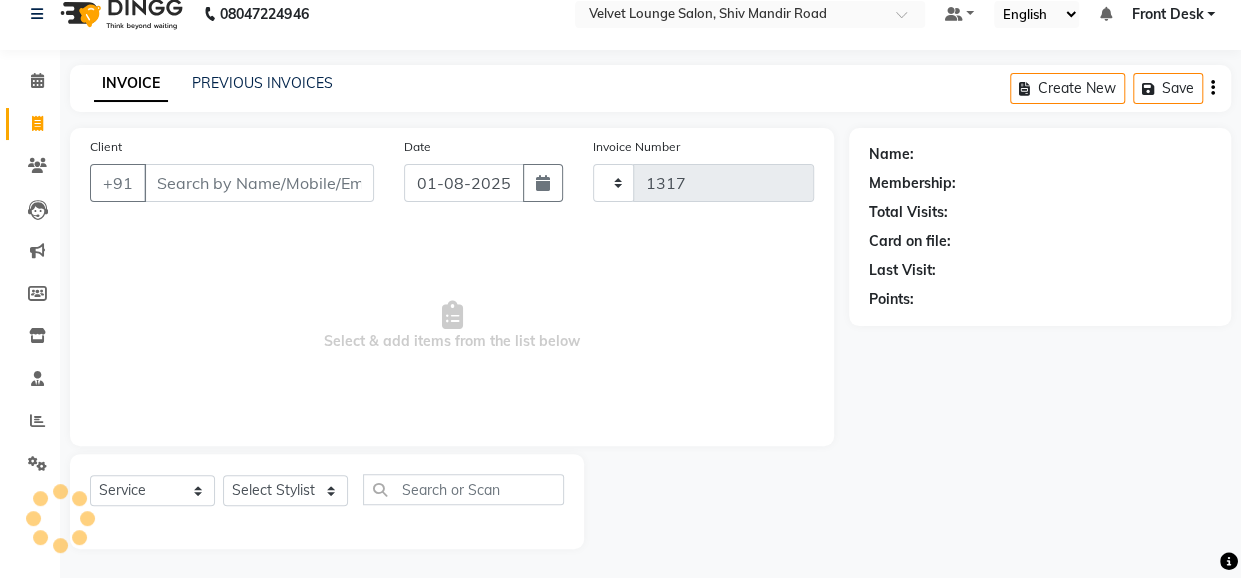 select on "5962" 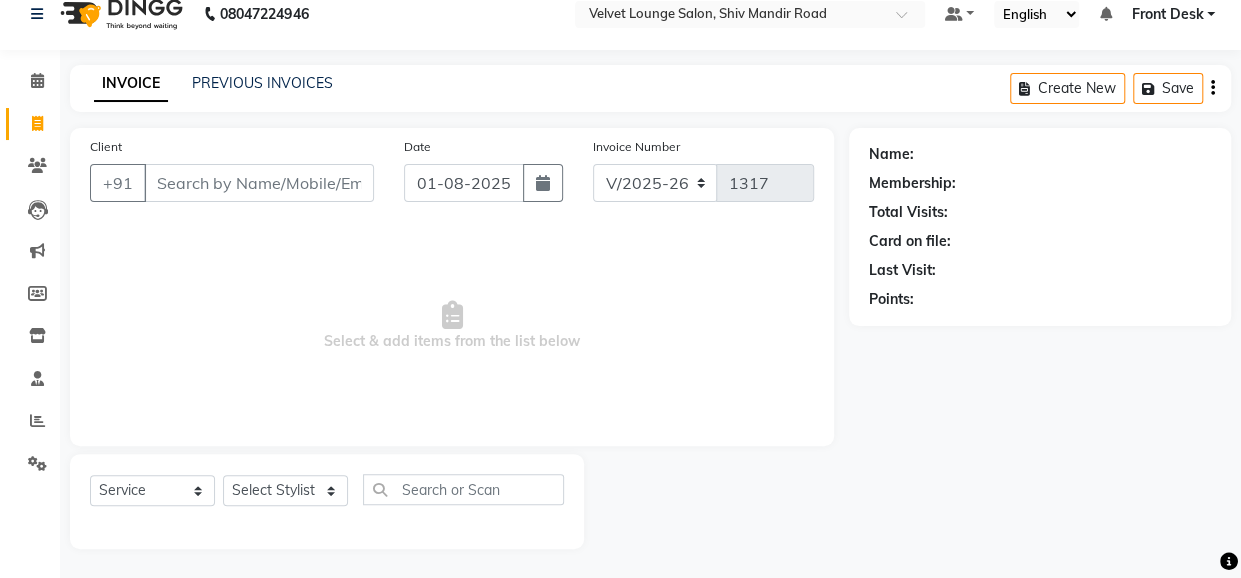 type on "9049880066" 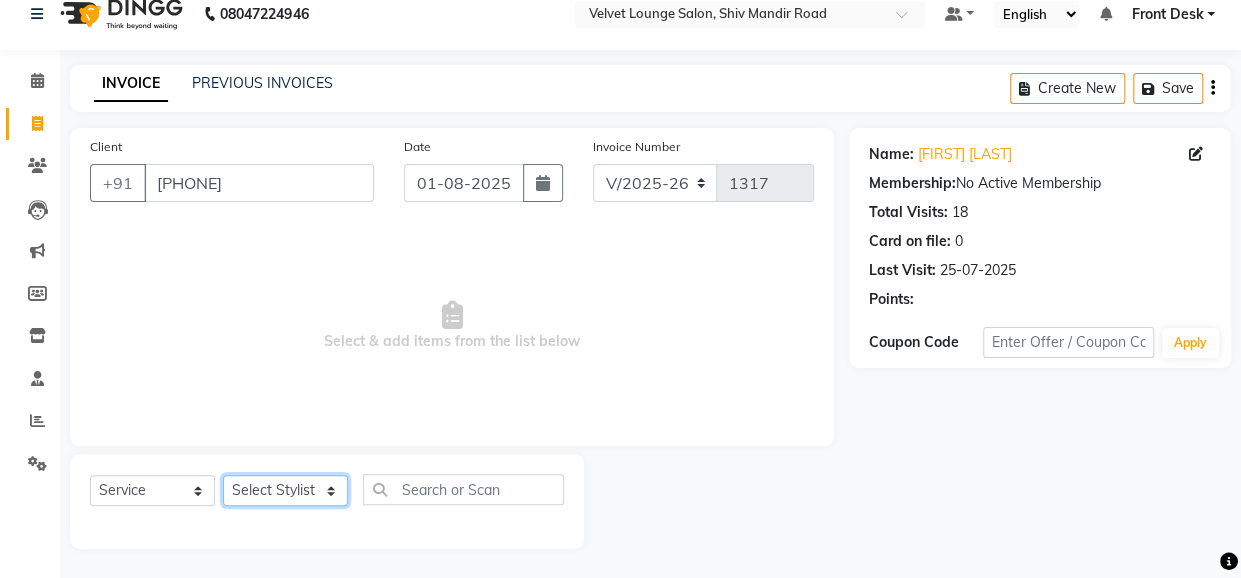 click on "Select Stylist Aadil zaher  aman shah Arif ashish Front Desk Jaya jyoti madhu Manish MUSTAKIM pradnya Rohit SALMA SALMA shalu SHWETA vishal" 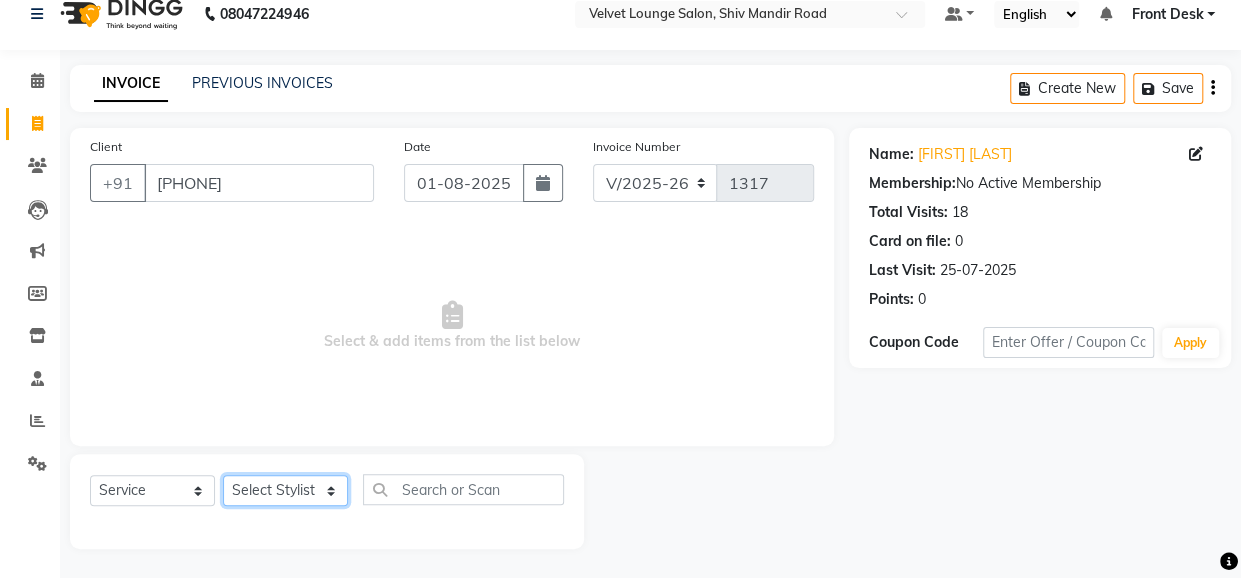 select on "42846" 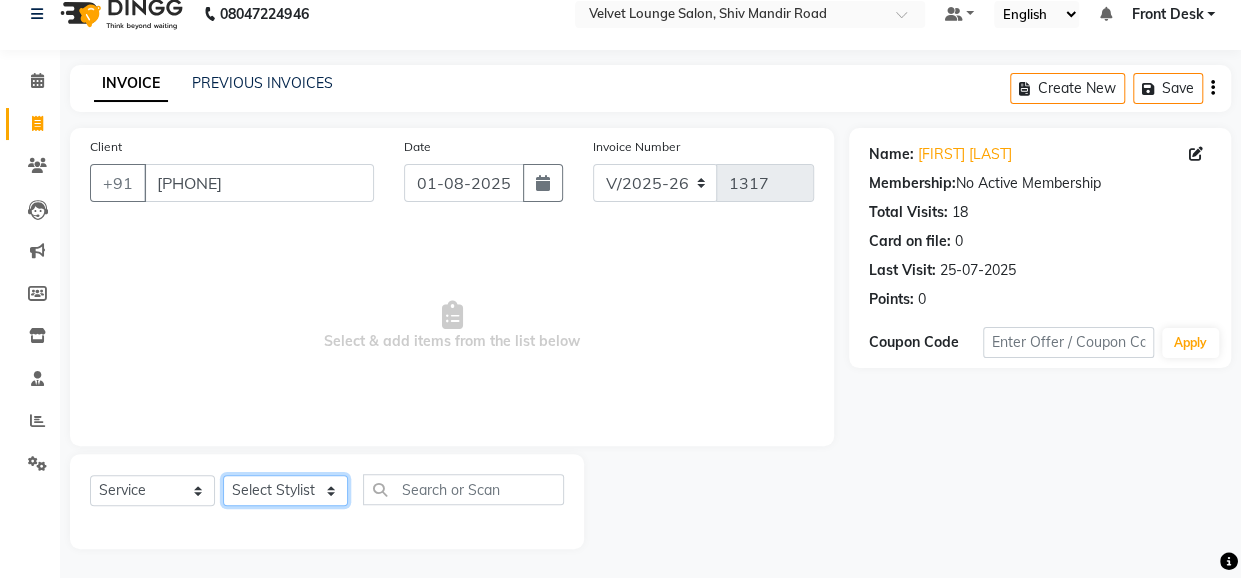 click on "Select Stylist Aadil zaher  aman shah Arif ashish Front Desk Jaya jyoti madhu Manish MUSTAKIM pradnya Rohit SALMA SALMA shalu SHWETA vishal" 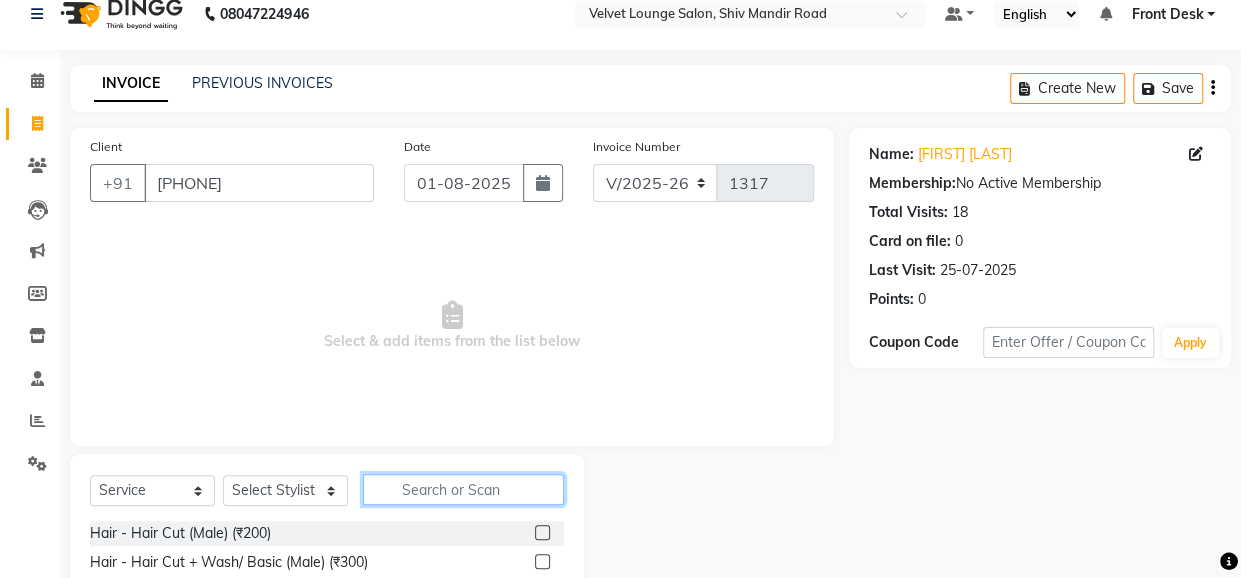 click 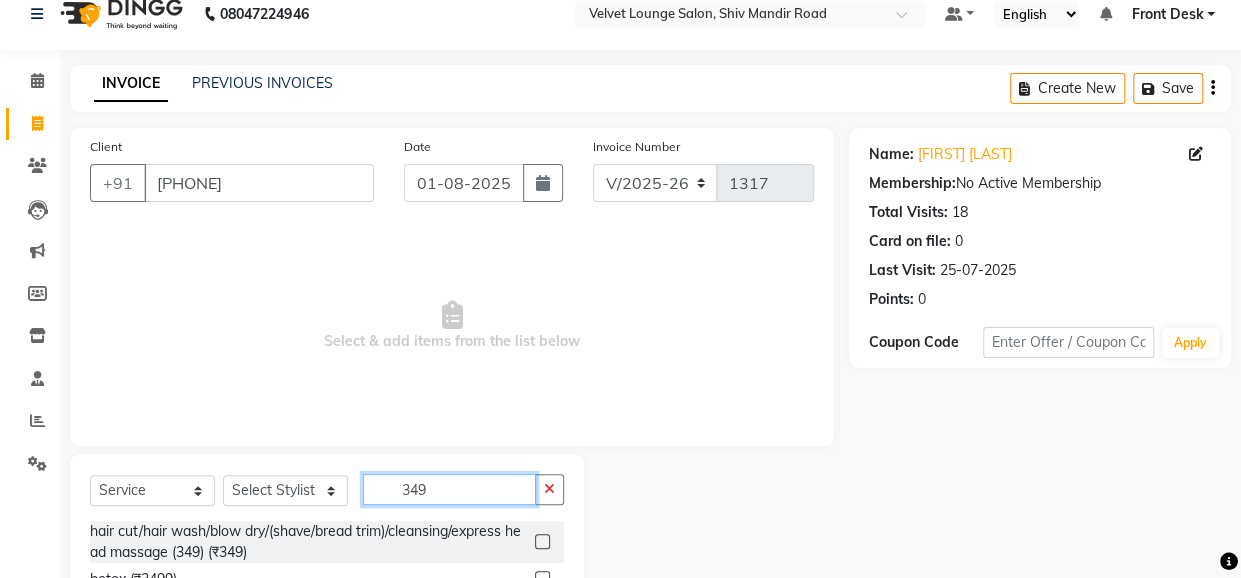 type on "349" 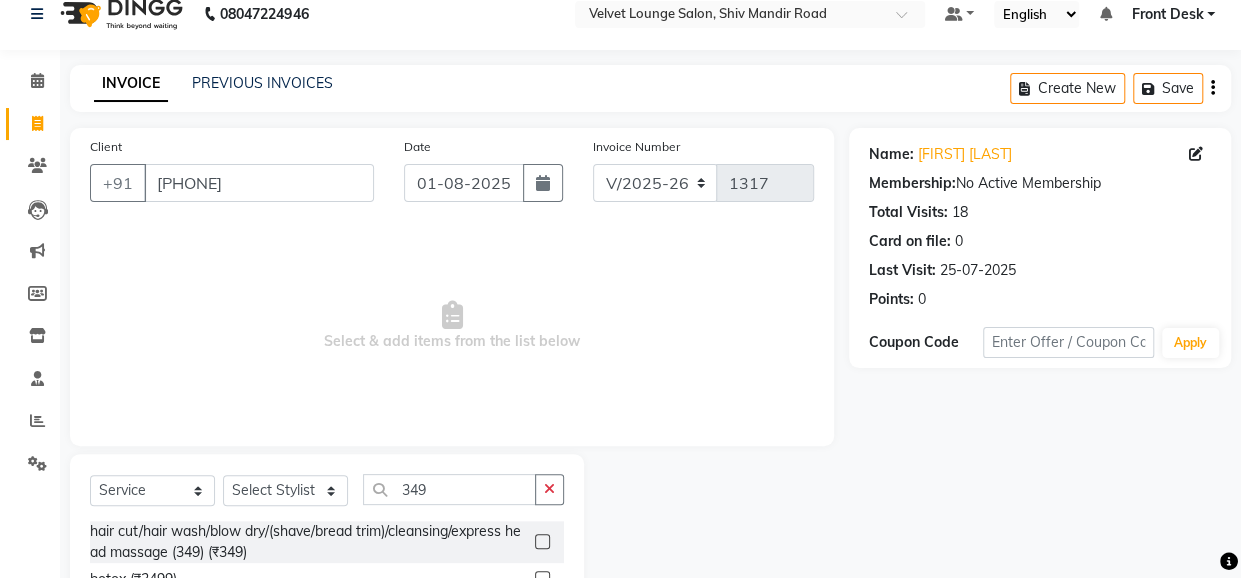 click 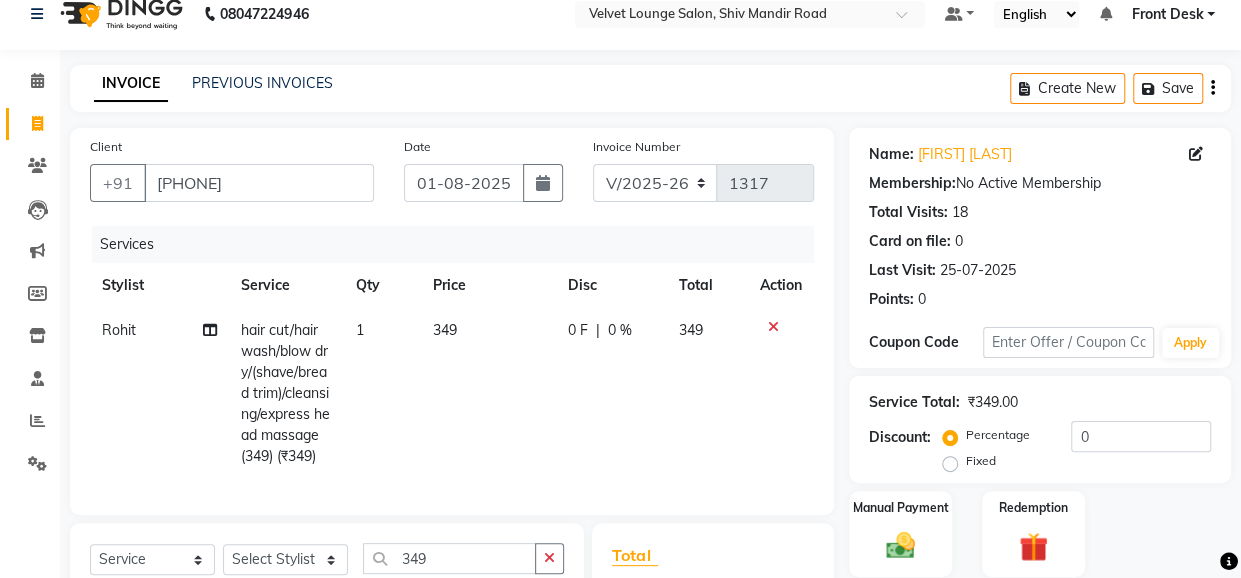 checkbox on "false" 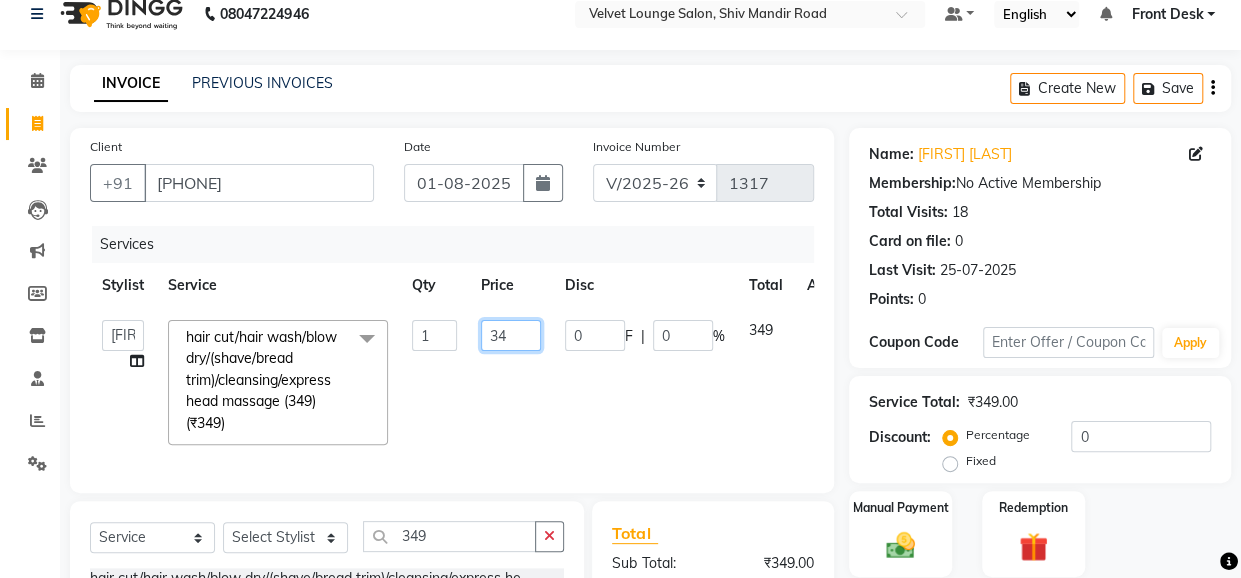 click on "34" 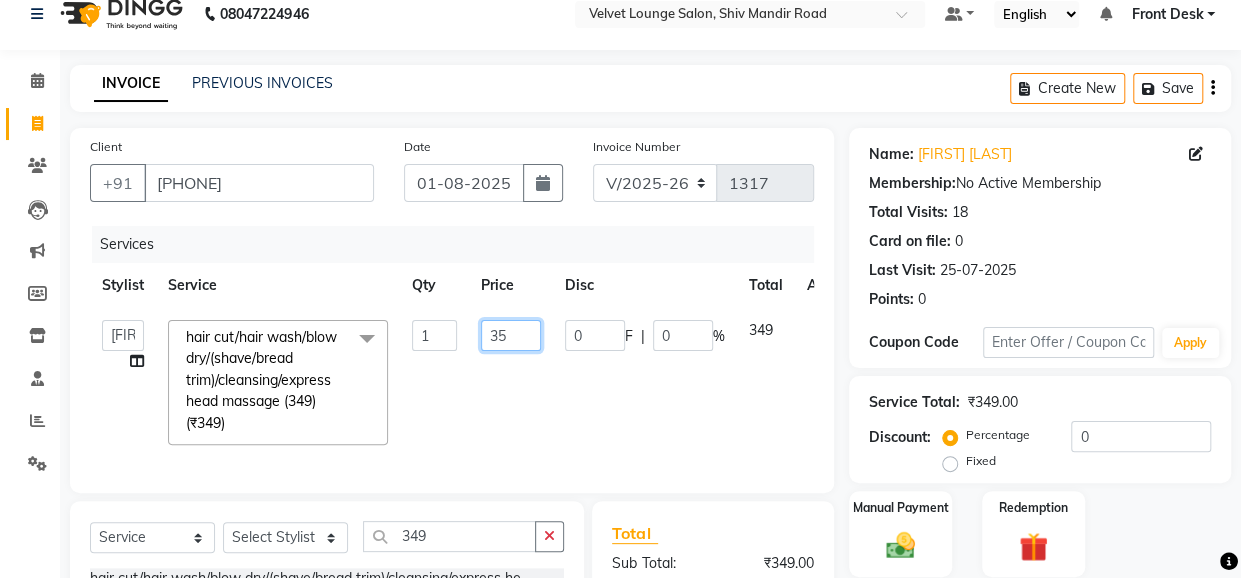 type on "350" 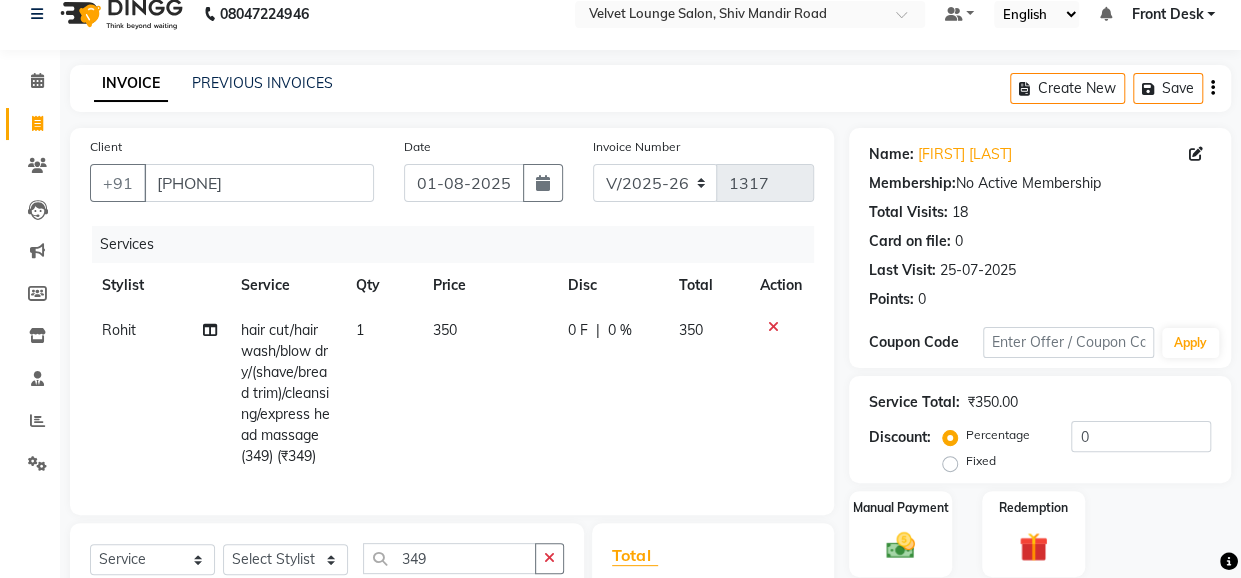 click on "Rohit hair cut/hair wash/blow dry/(shave/bread trim)/cleansing/express head massage (349) (₹349) 1 350 0 F | 0 % 350" 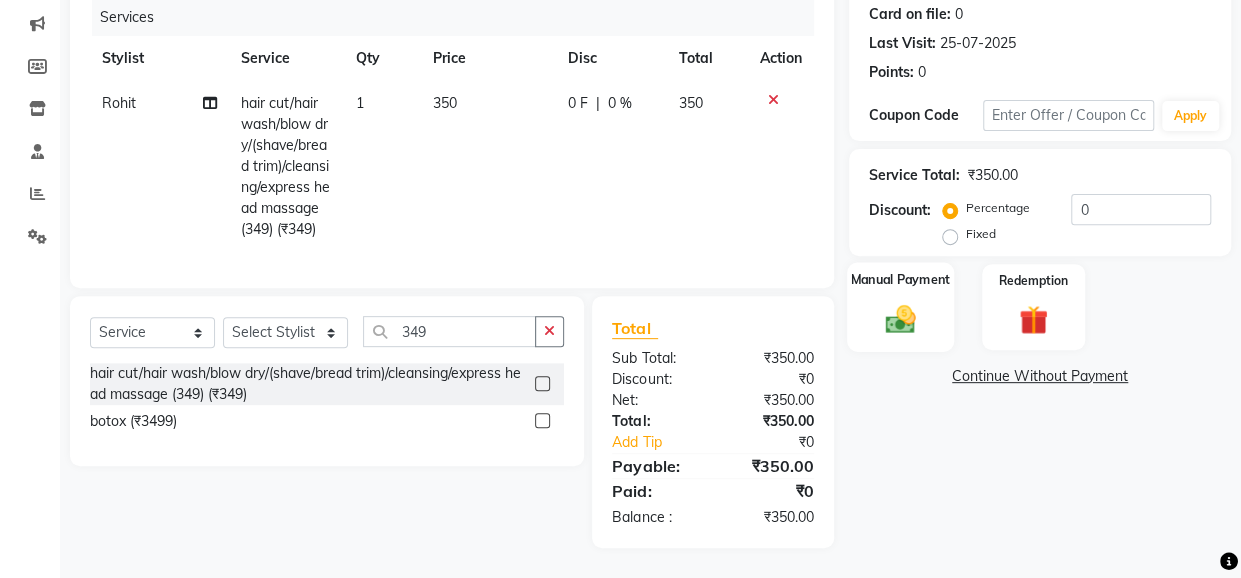 click 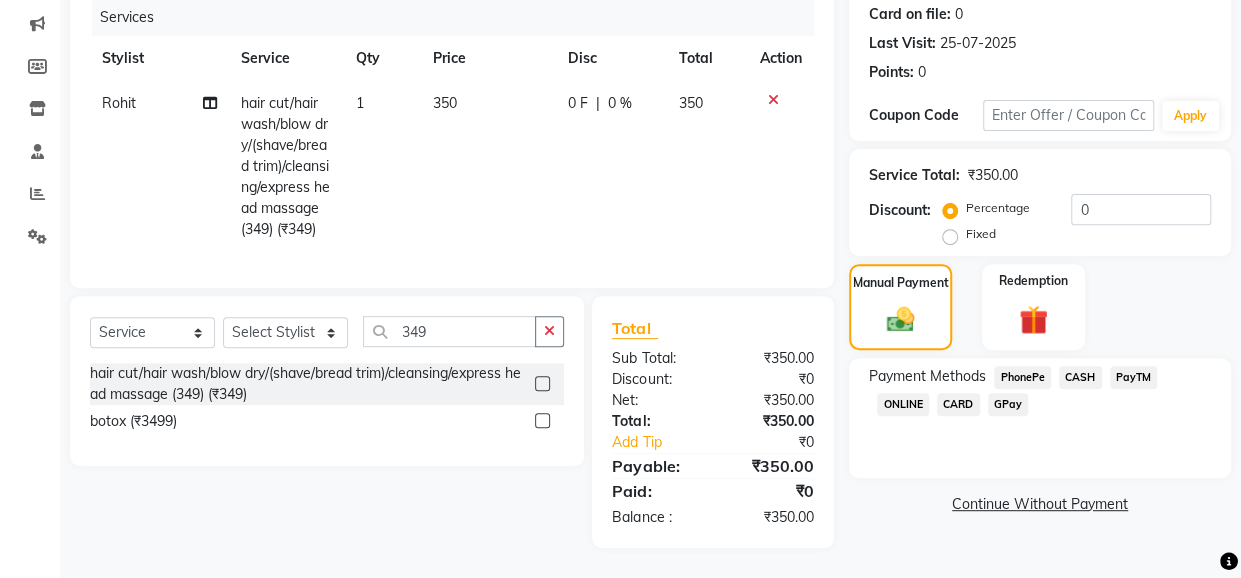 click on "PhonePe" 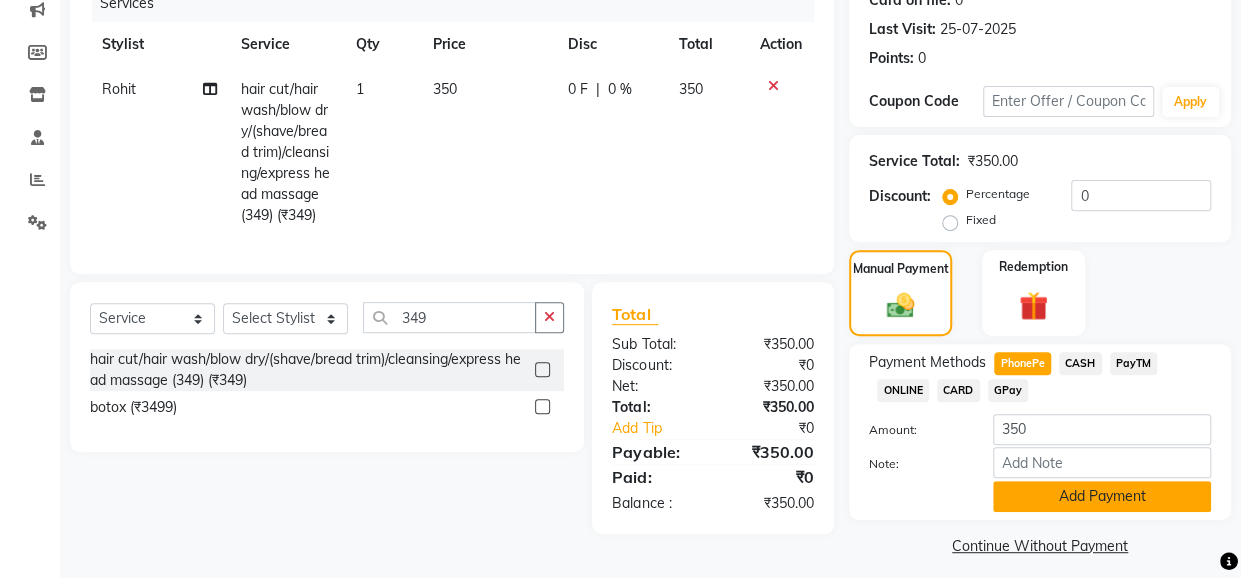 click on "Add Payment" 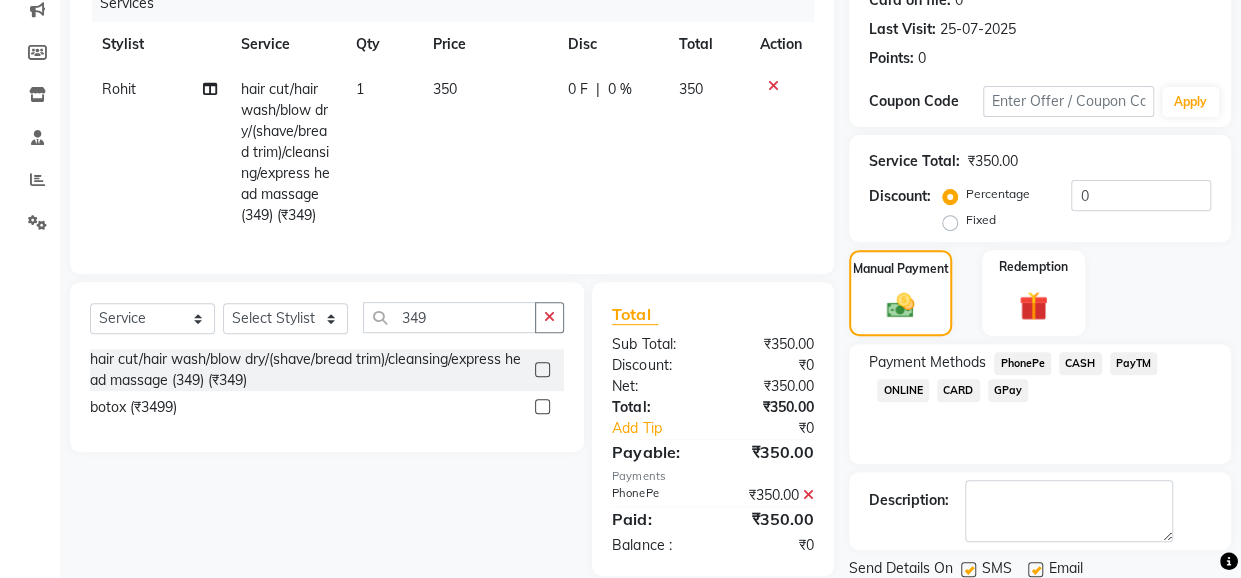 scroll, scrollTop: 330, scrollLeft: 0, axis: vertical 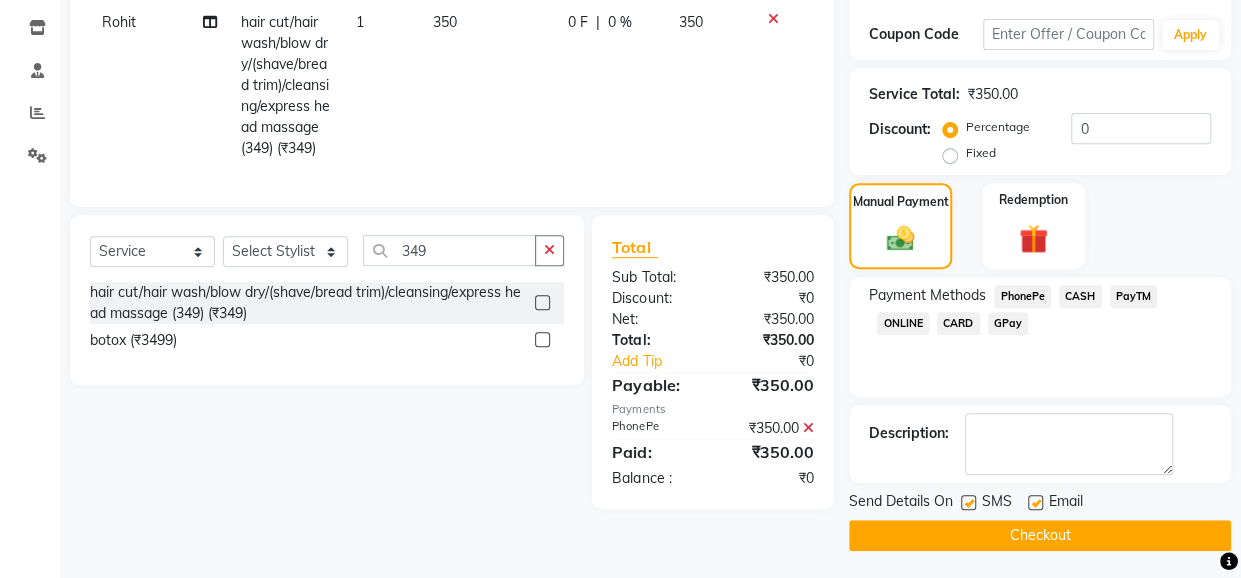 click on "Checkout" 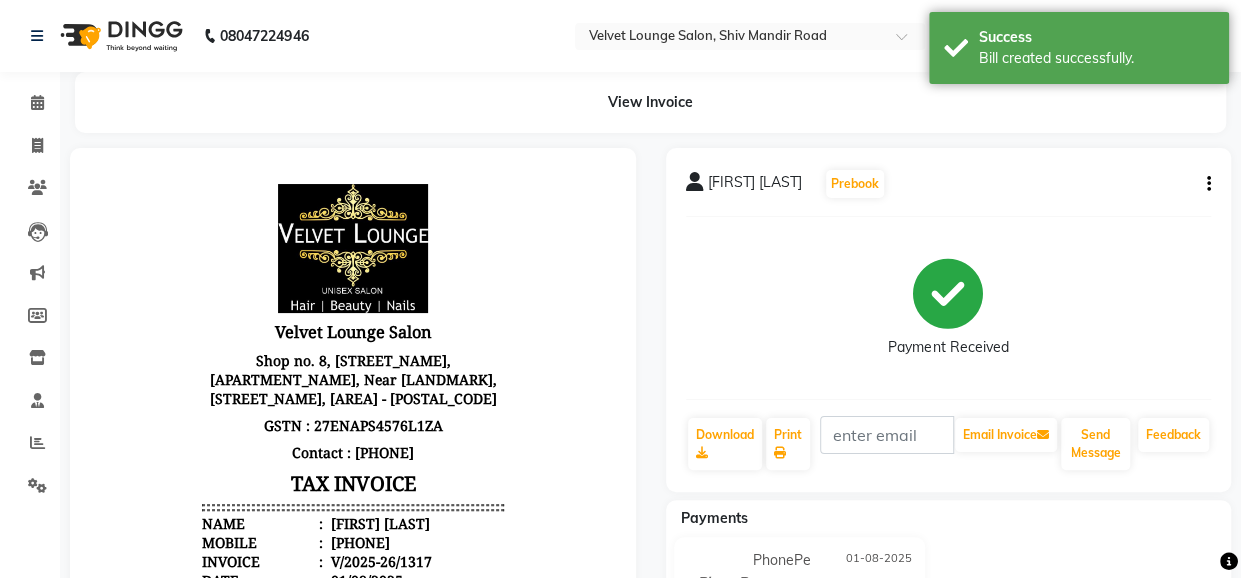 scroll, scrollTop: 0, scrollLeft: 0, axis: both 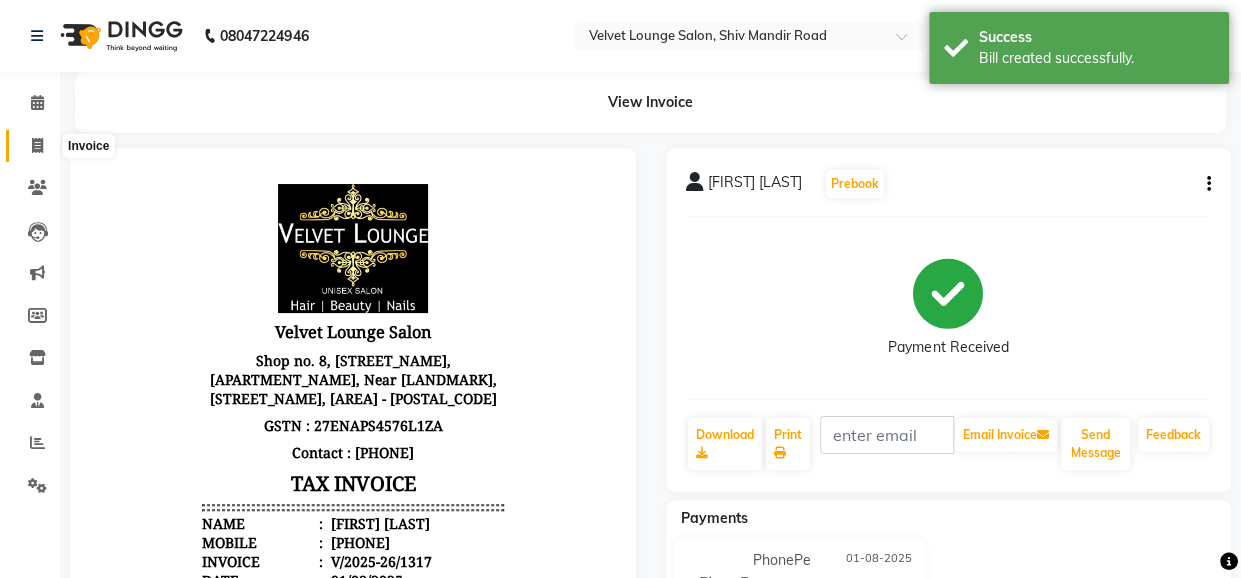 click 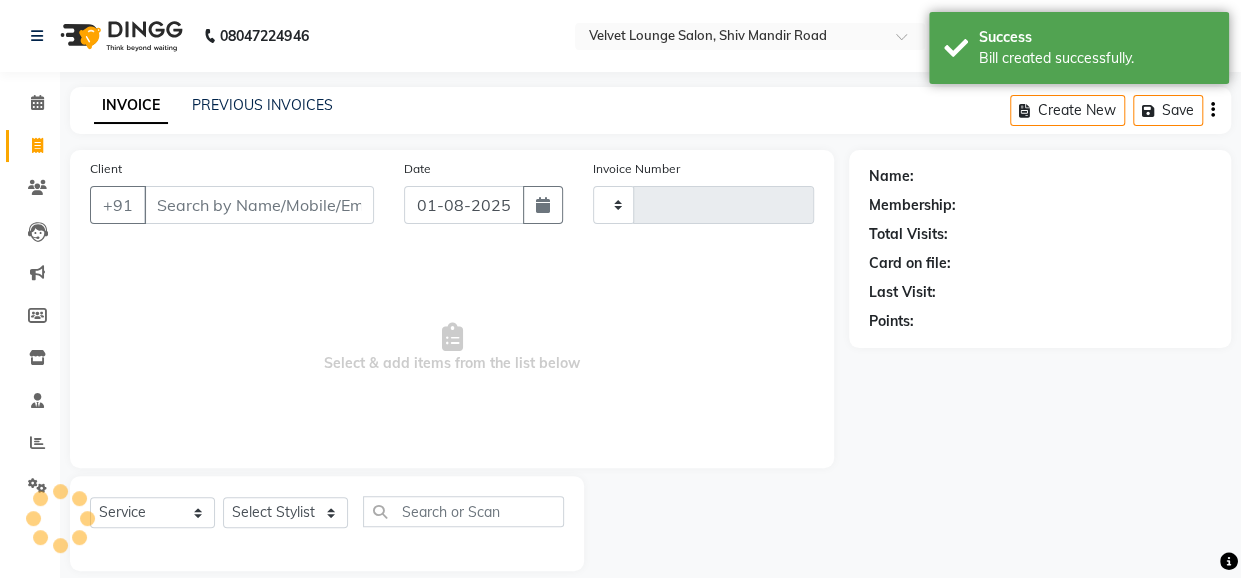type on "1318" 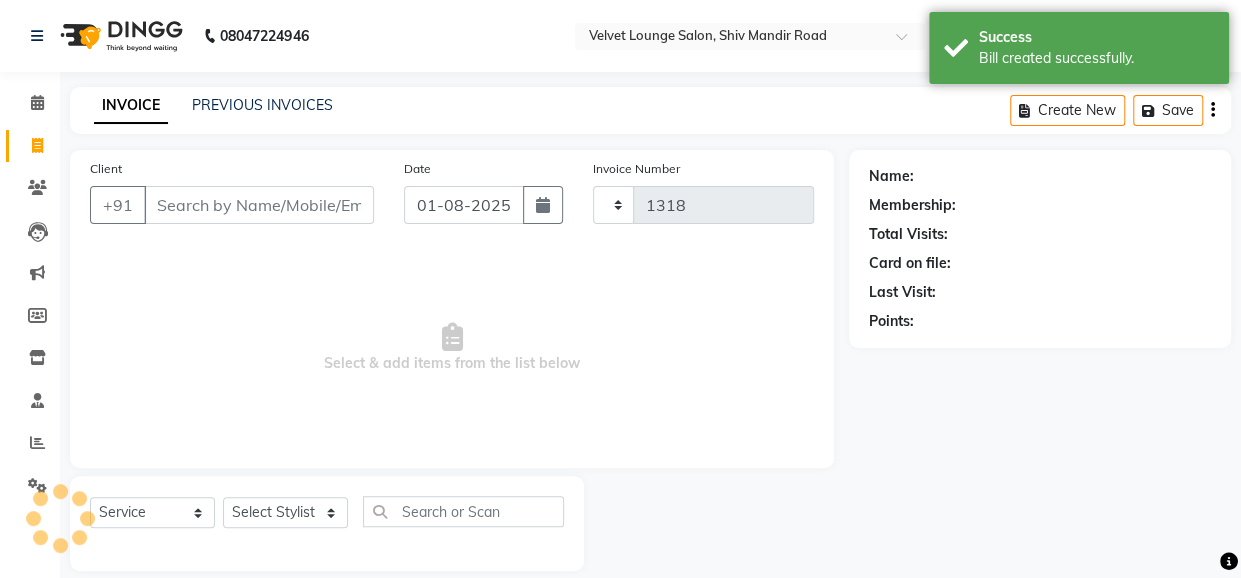 scroll, scrollTop: 22, scrollLeft: 0, axis: vertical 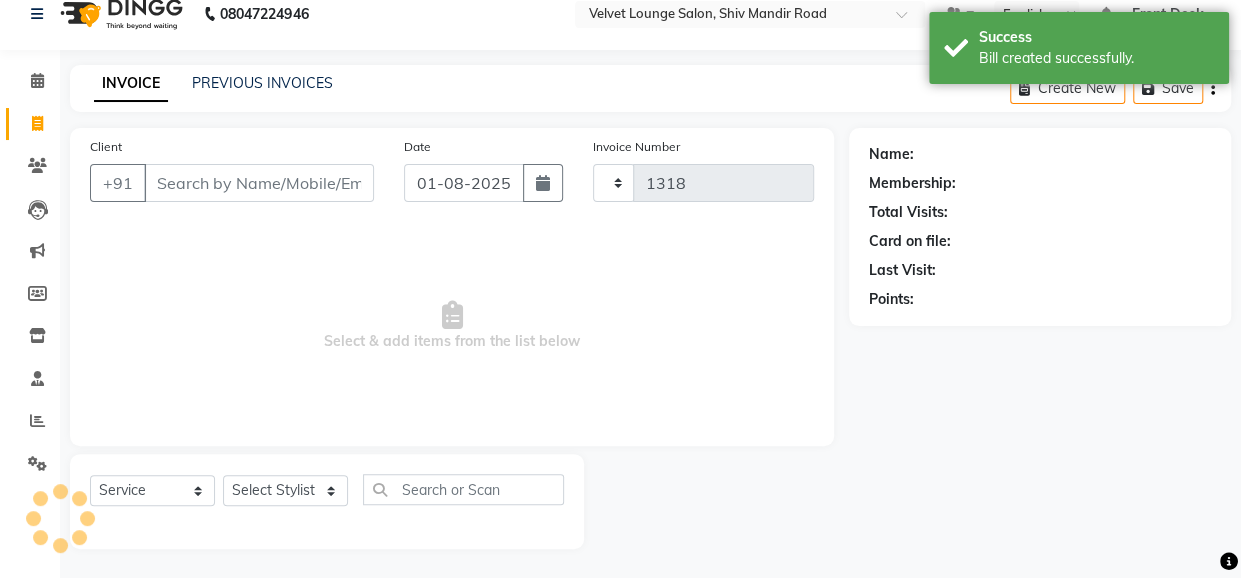select on "5962" 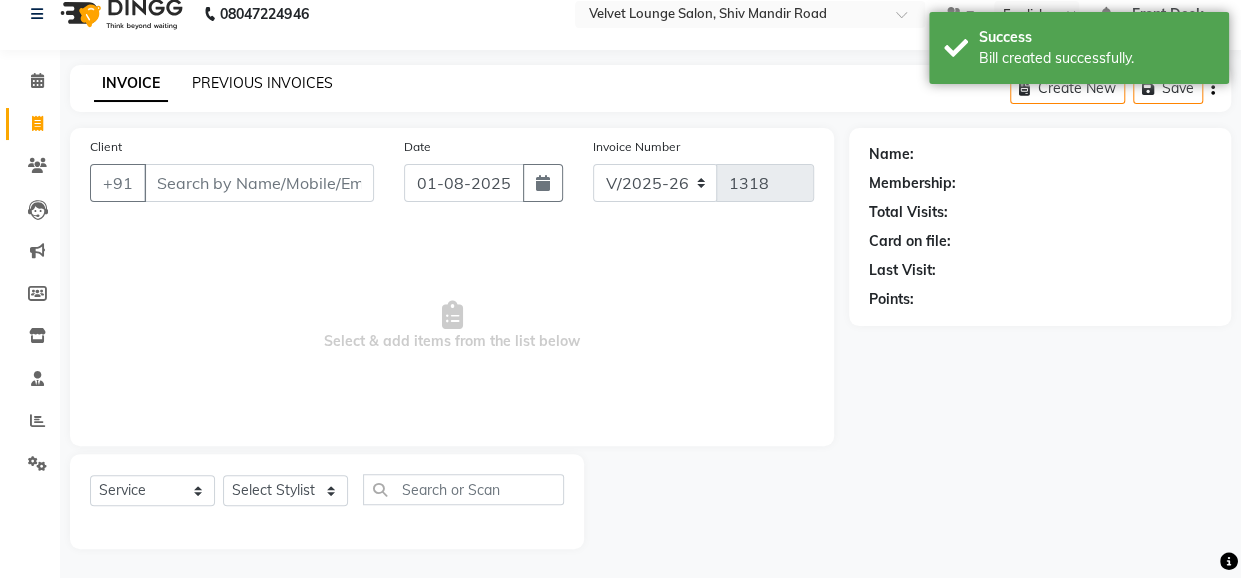 click on "PREVIOUS INVOICES" 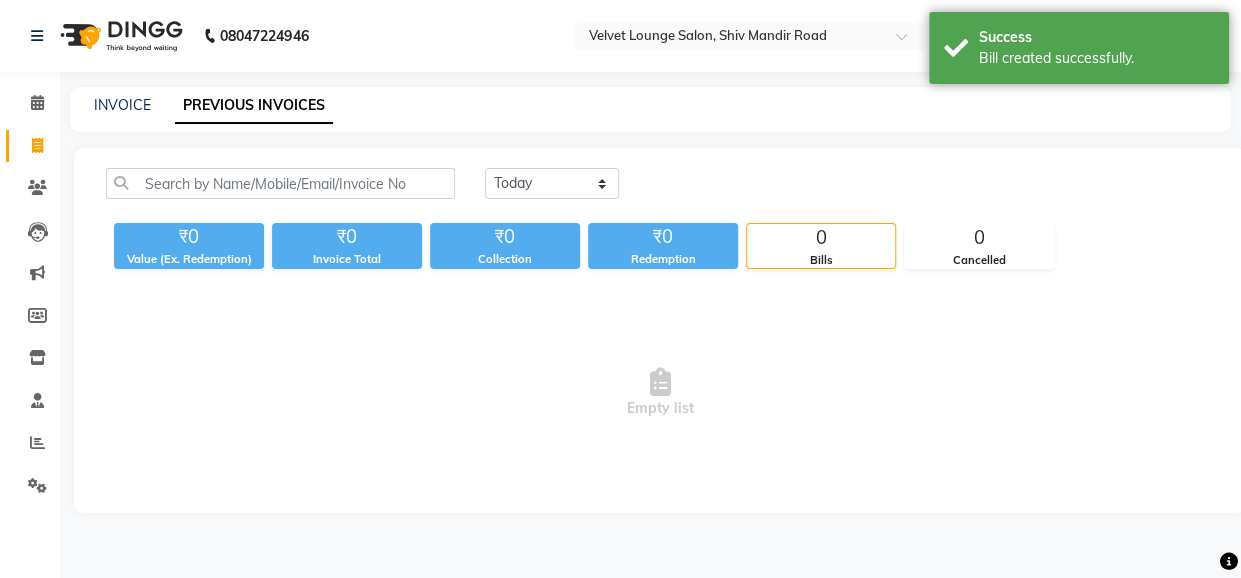scroll, scrollTop: 0, scrollLeft: 0, axis: both 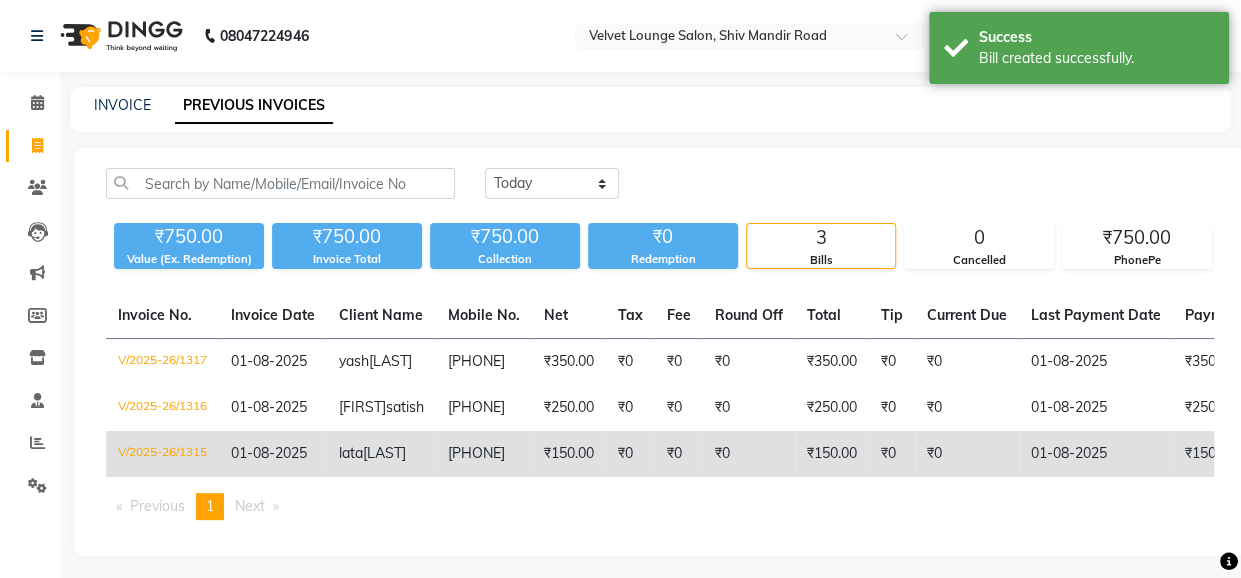 click on "₹0" 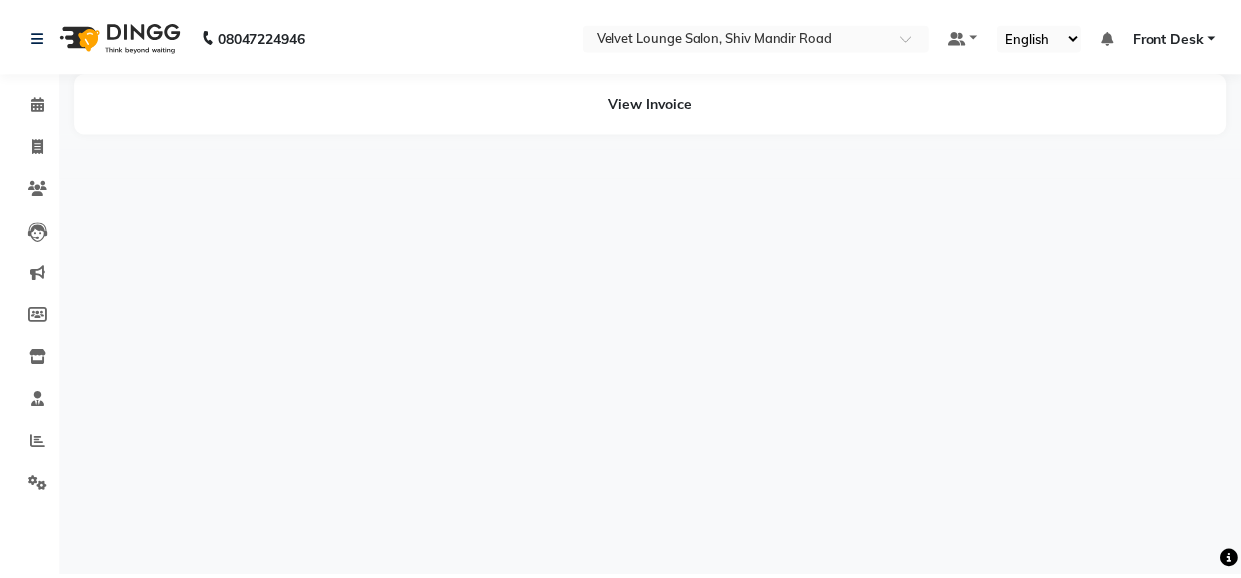scroll, scrollTop: 0, scrollLeft: 0, axis: both 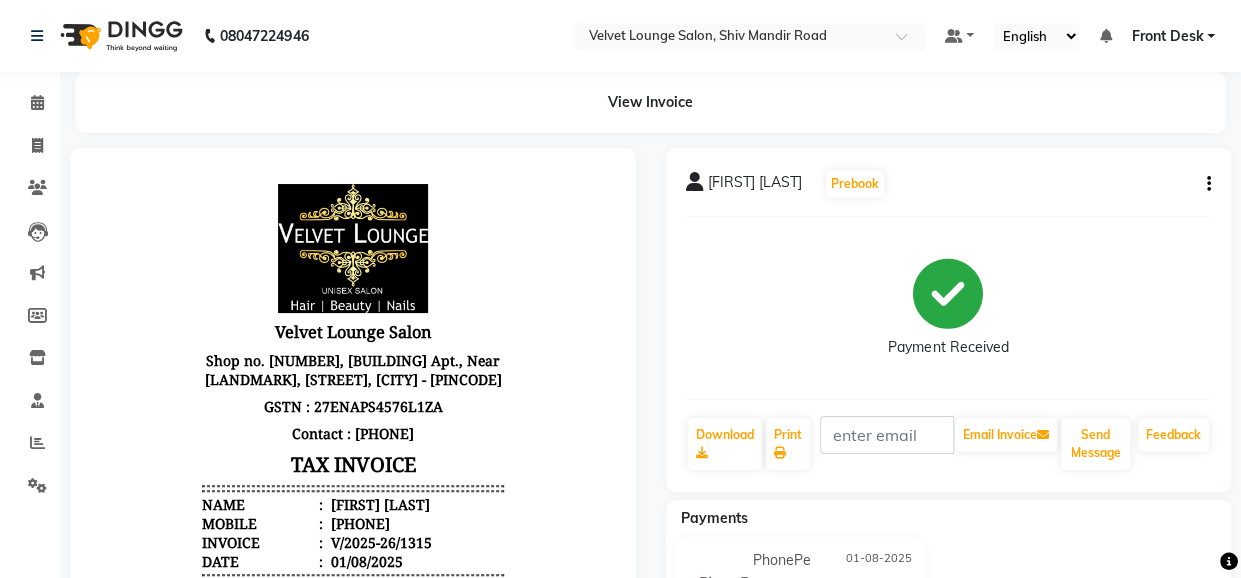 click 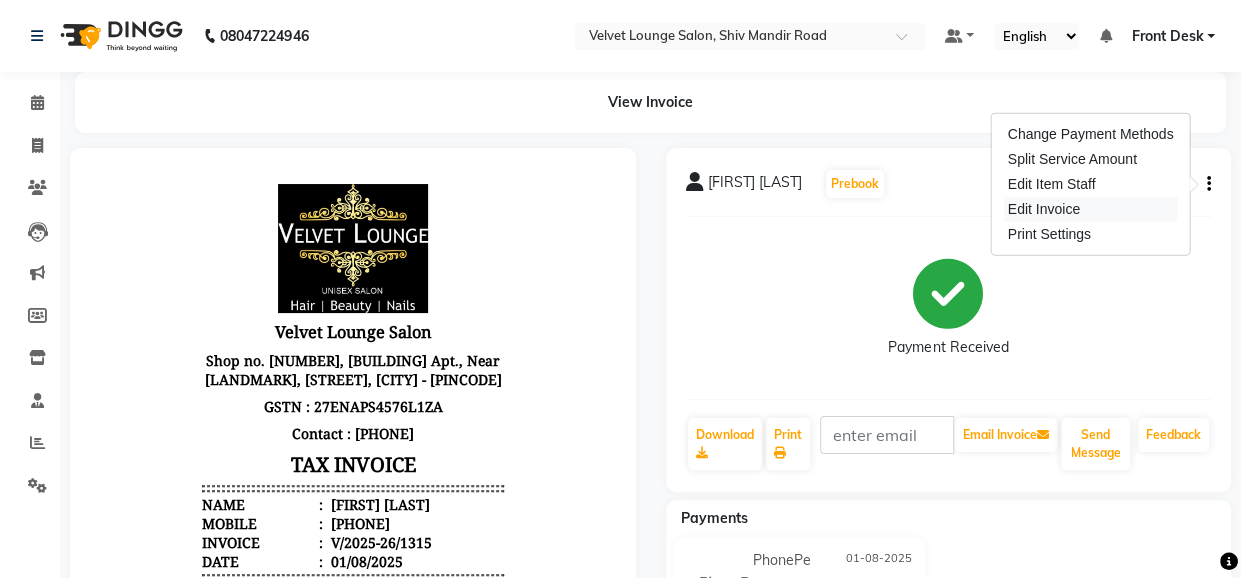 click on "Edit Invoice" at bounding box center [1091, 209] 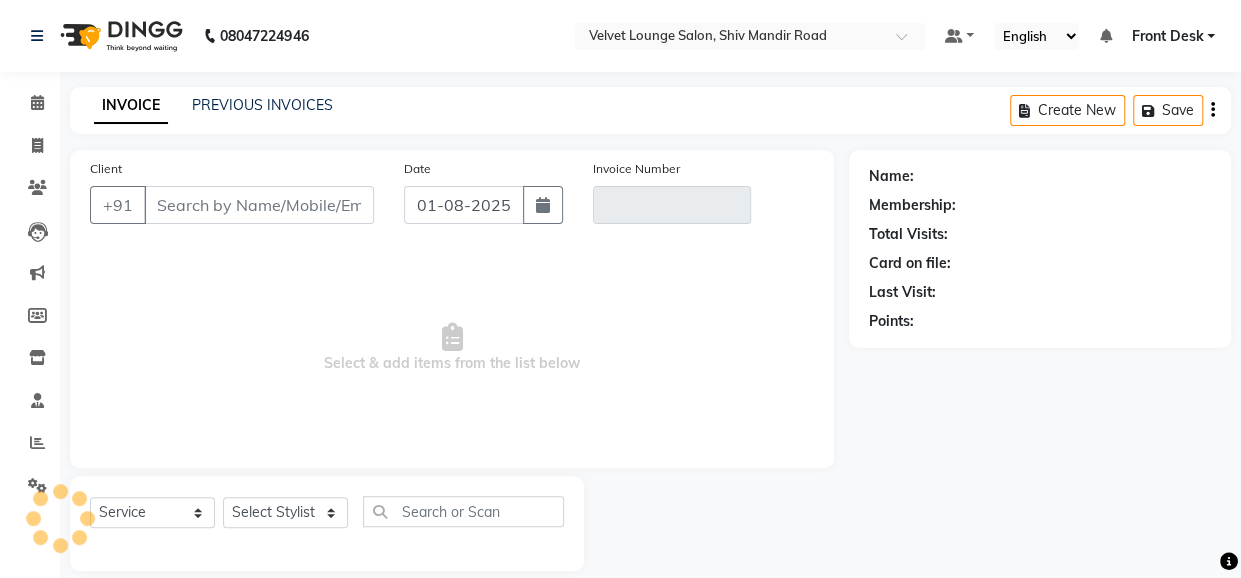 scroll, scrollTop: 22, scrollLeft: 0, axis: vertical 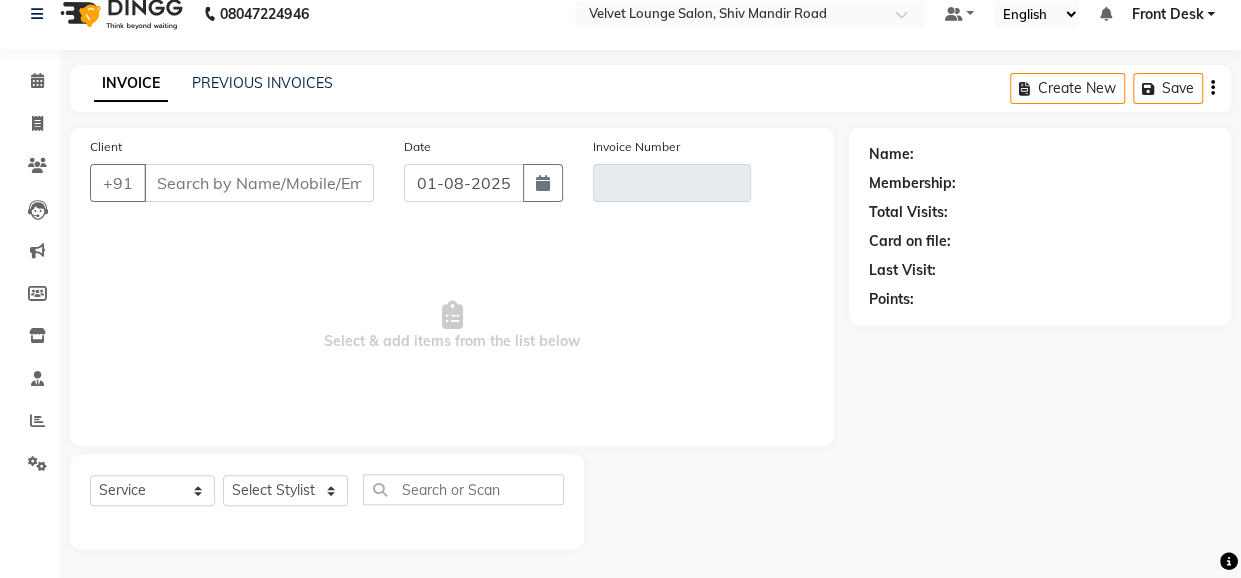 type on "8484974668" 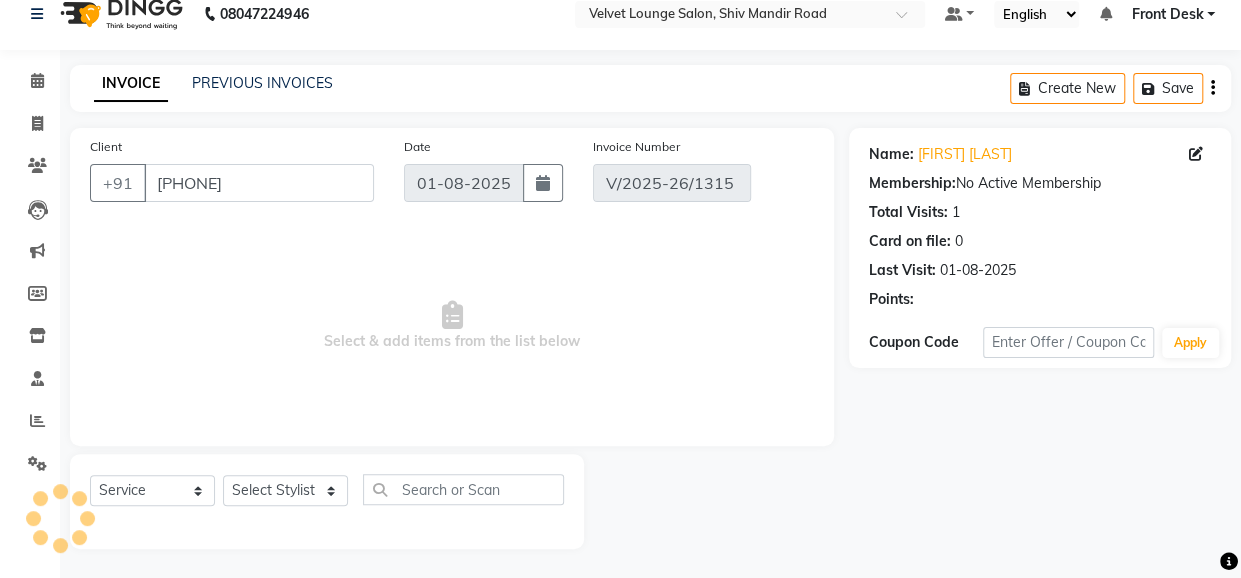 select on "select" 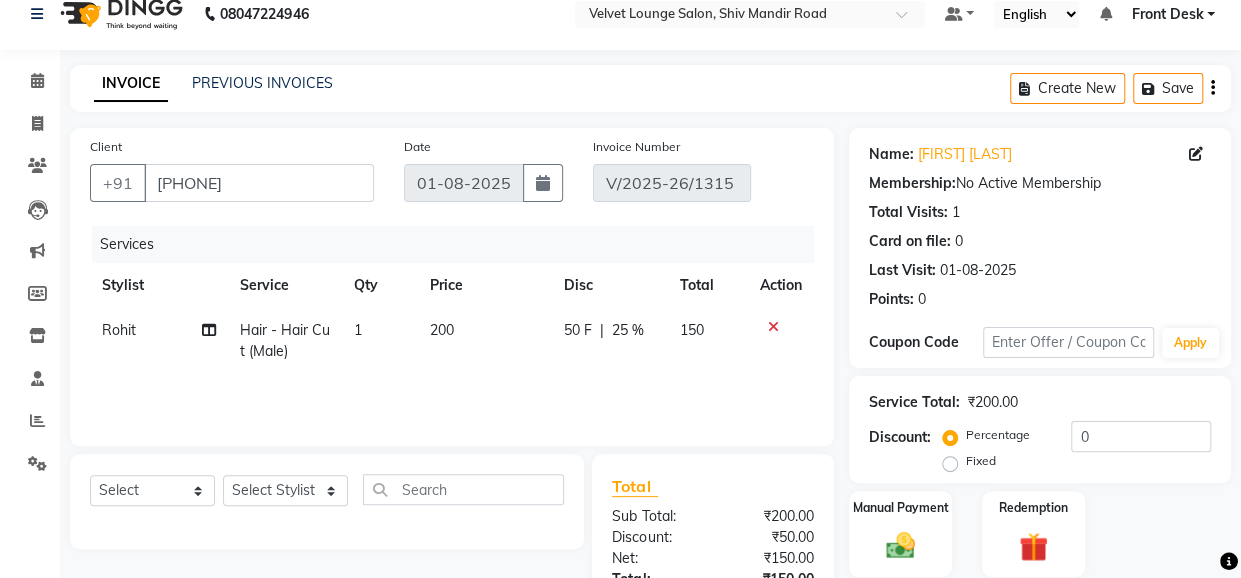 scroll, scrollTop: 220, scrollLeft: 0, axis: vertical 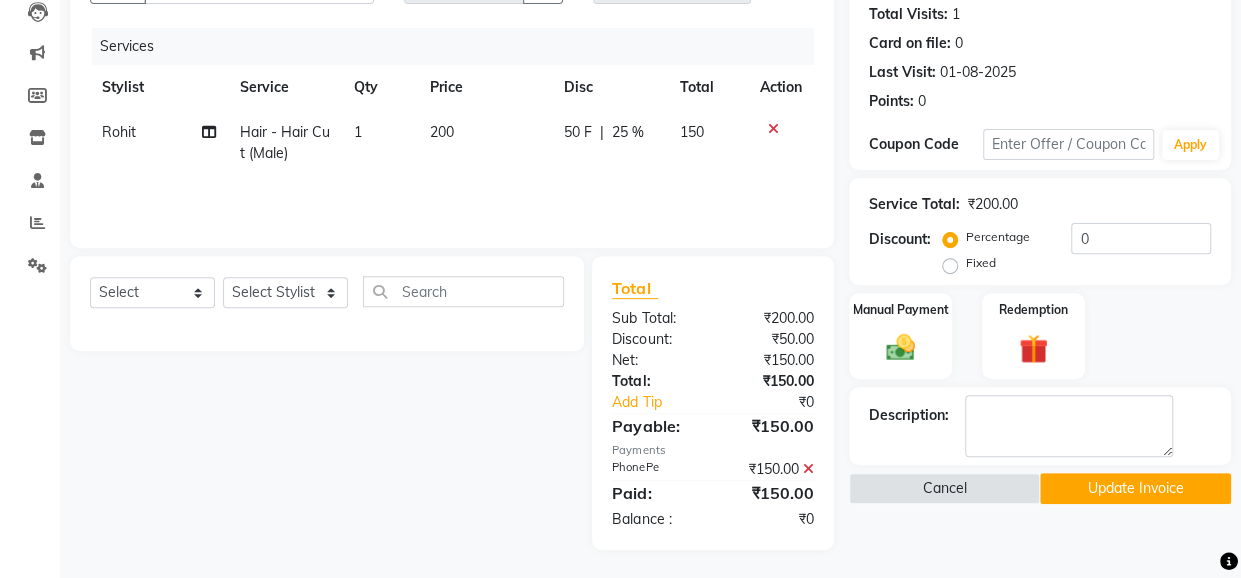 click 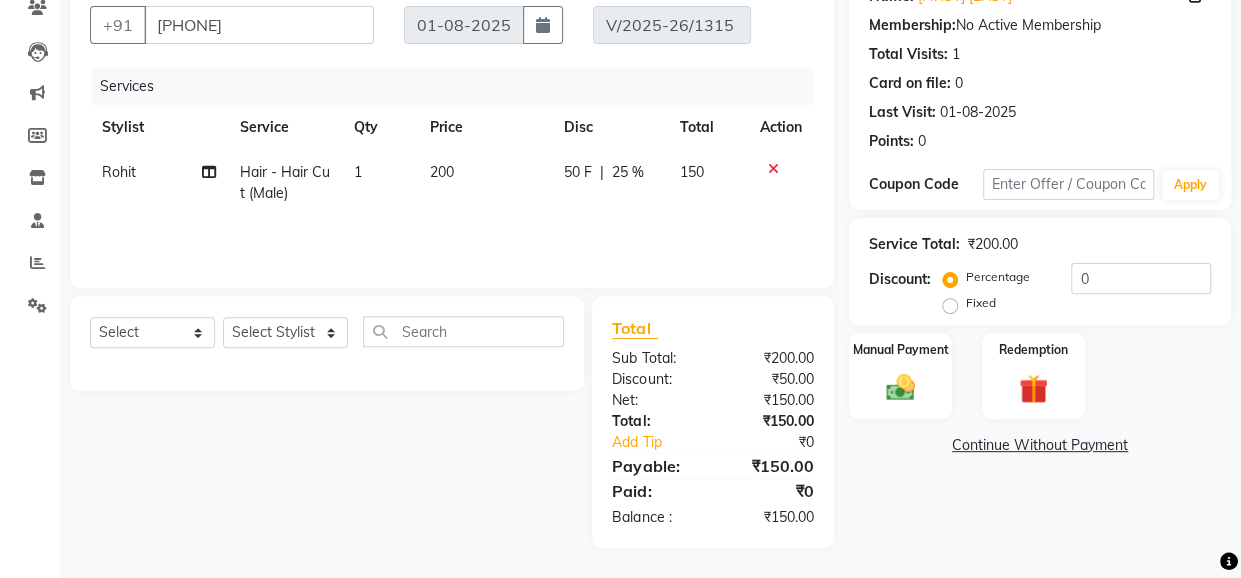 scroll, scrollTop: 178, scrollLeft: 0, axis: vertical 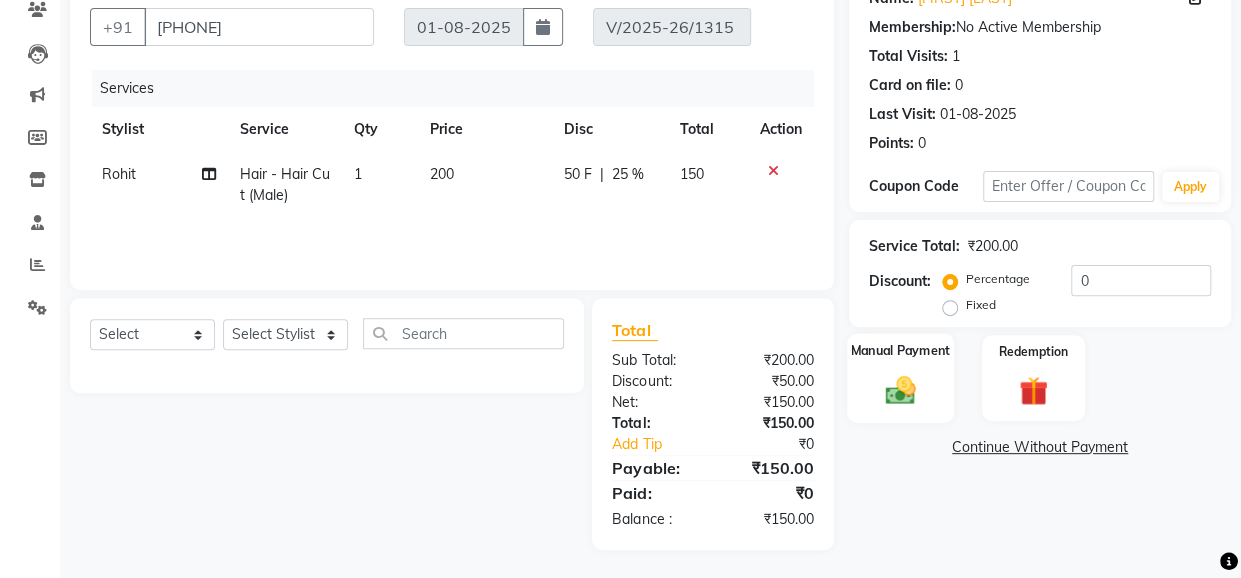 click on "Manual Payment" 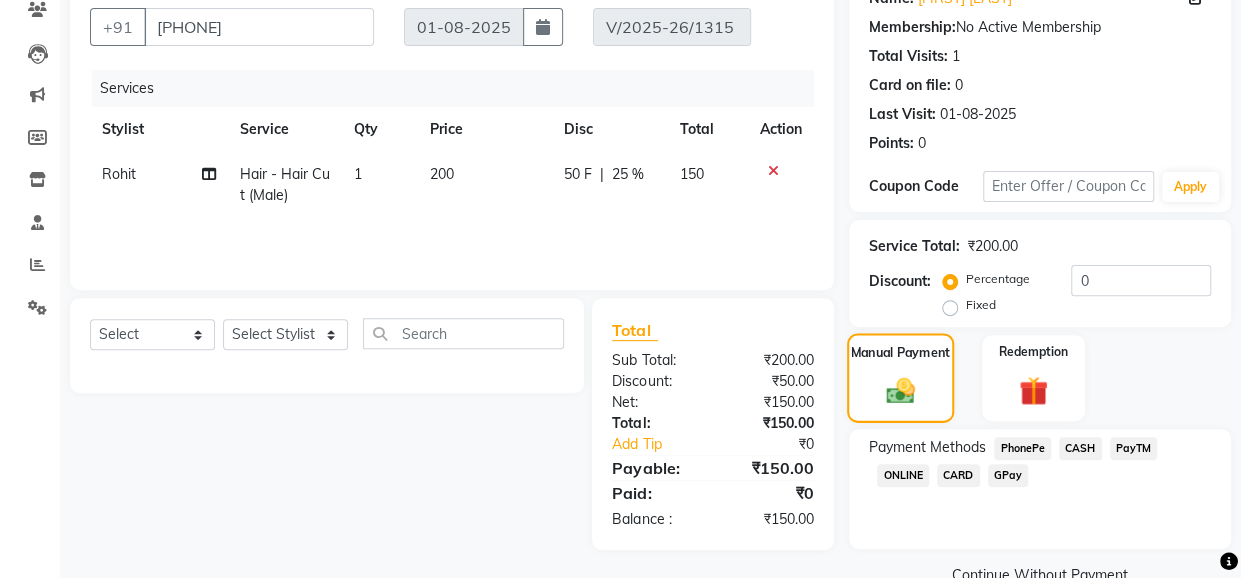 scroll, scrollTop: 219, scrollLeft: 0, axis: vertical 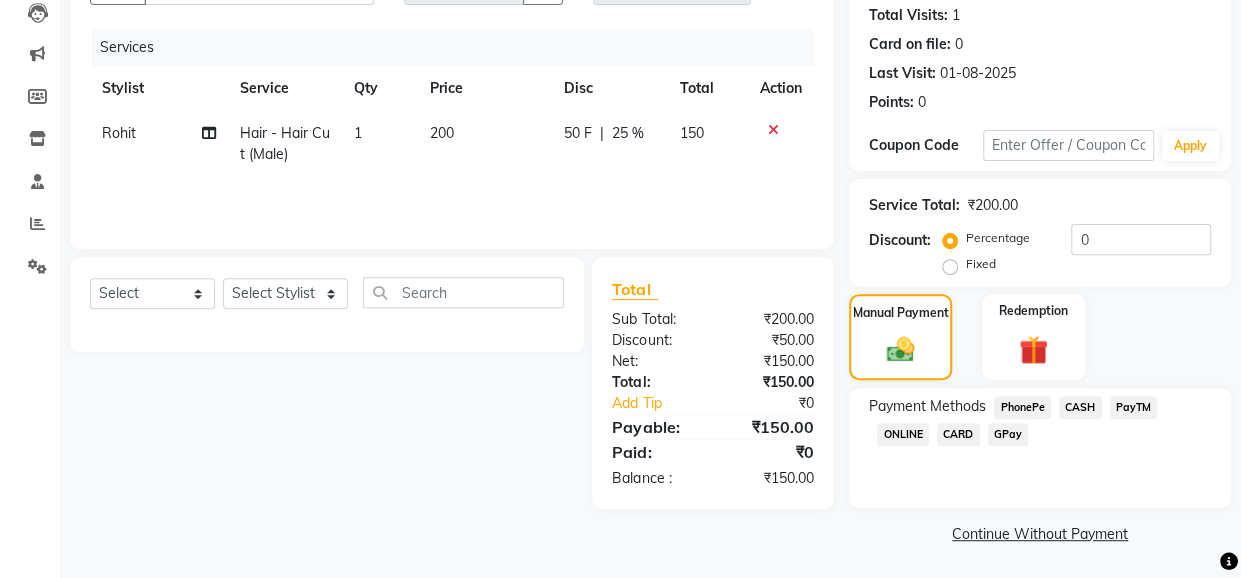 click on "CASH" 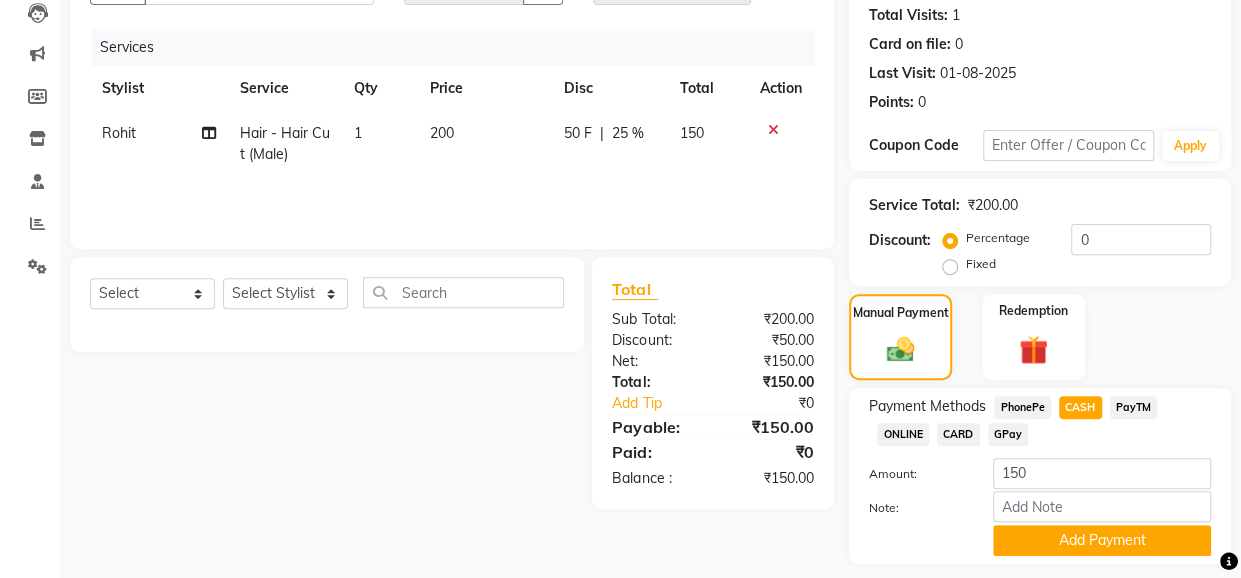 scroll, scrollTop: 220, scrollLeft: 0, axis: vertical 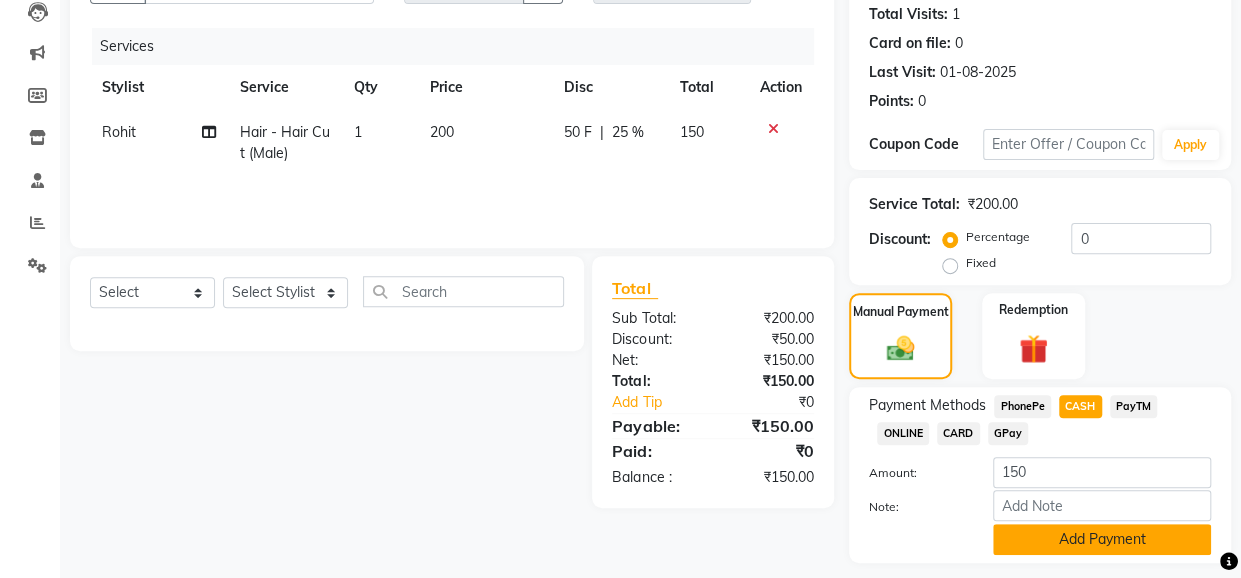 click on "Add Payment" 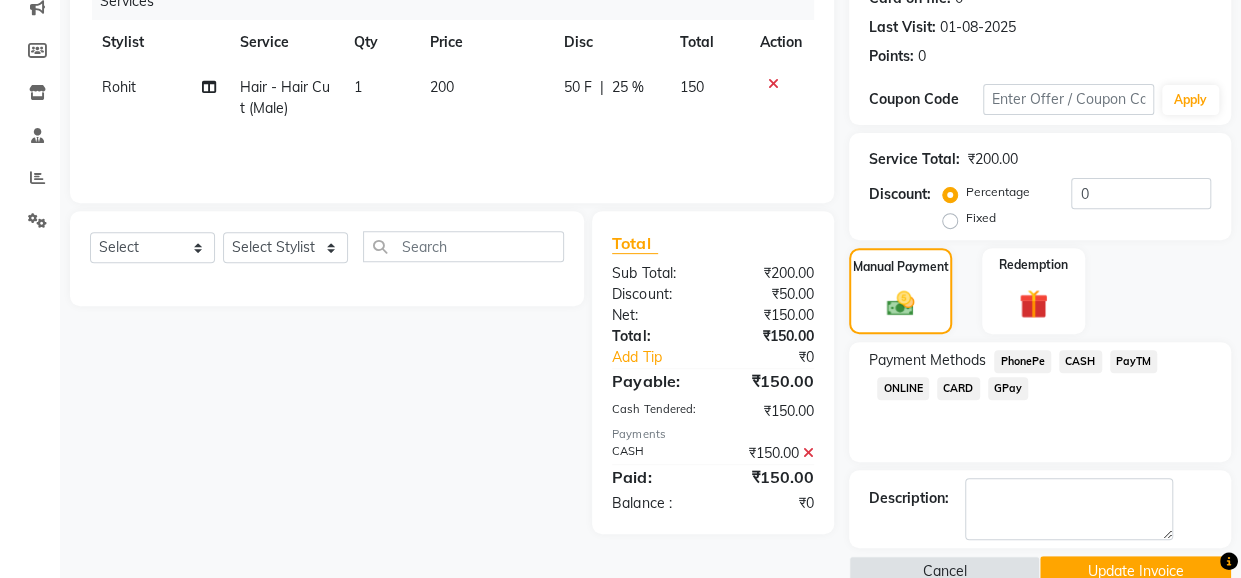 scroll, scrollTop: 302, scrollLeft: 0, axis: vertical 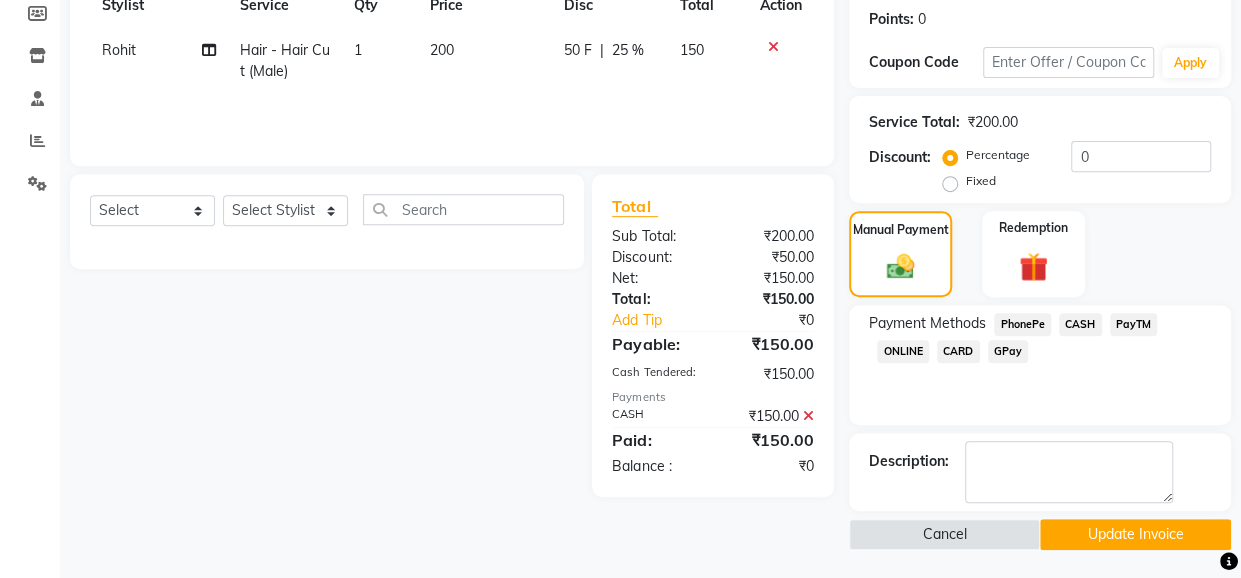 click on "Update Invoice" 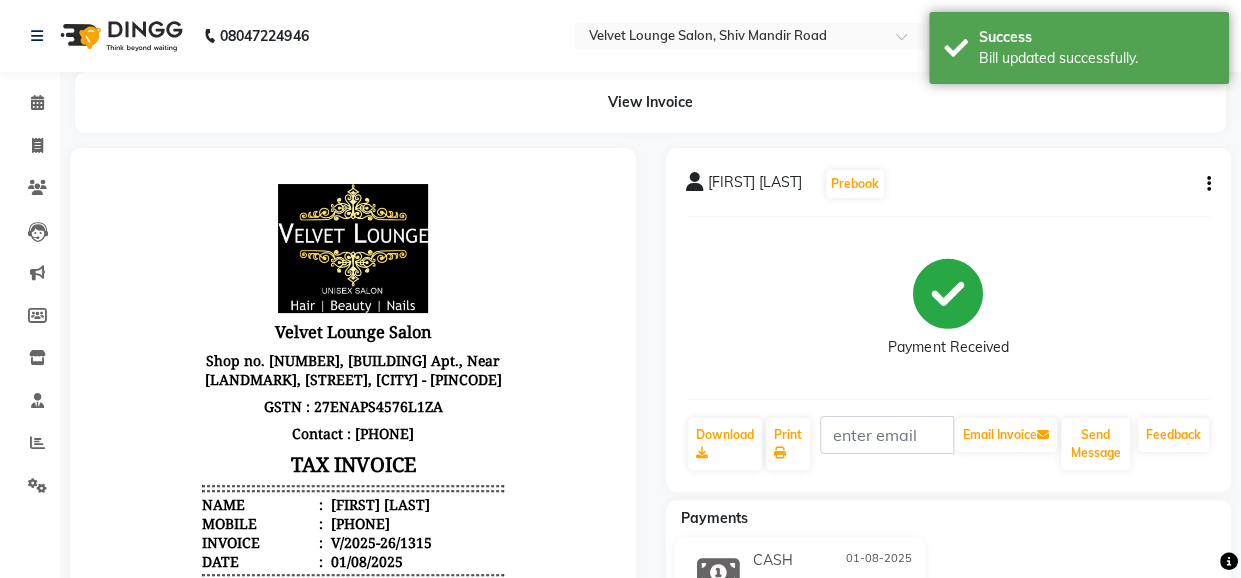 scroll, scrollTop: 0, scrollLeft: 0, axis: both 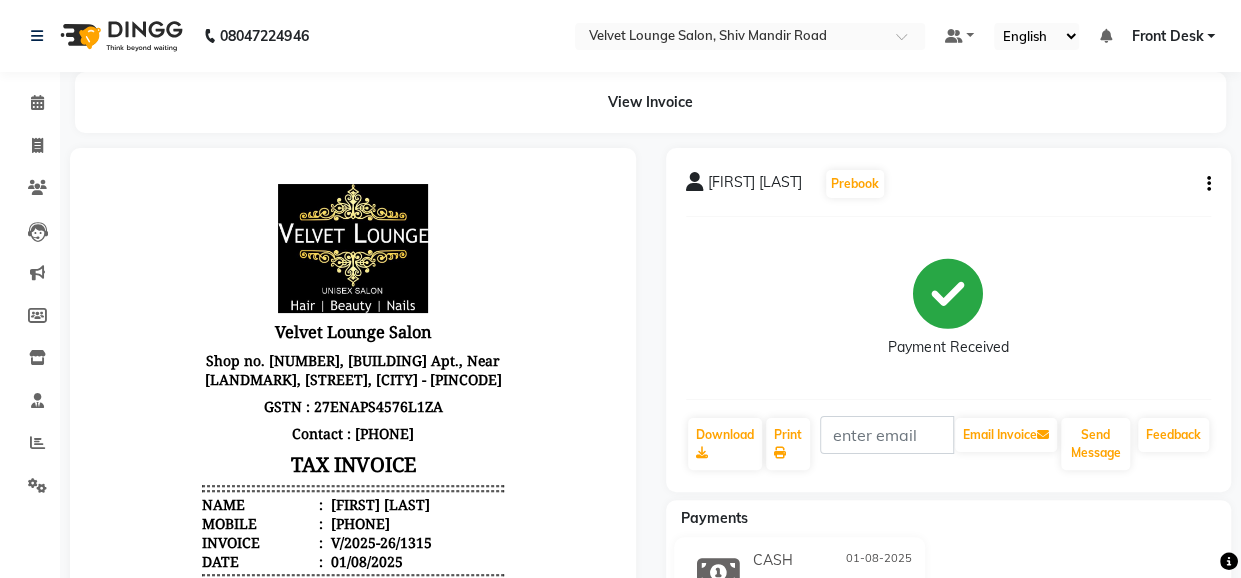 click on "Payment Received" 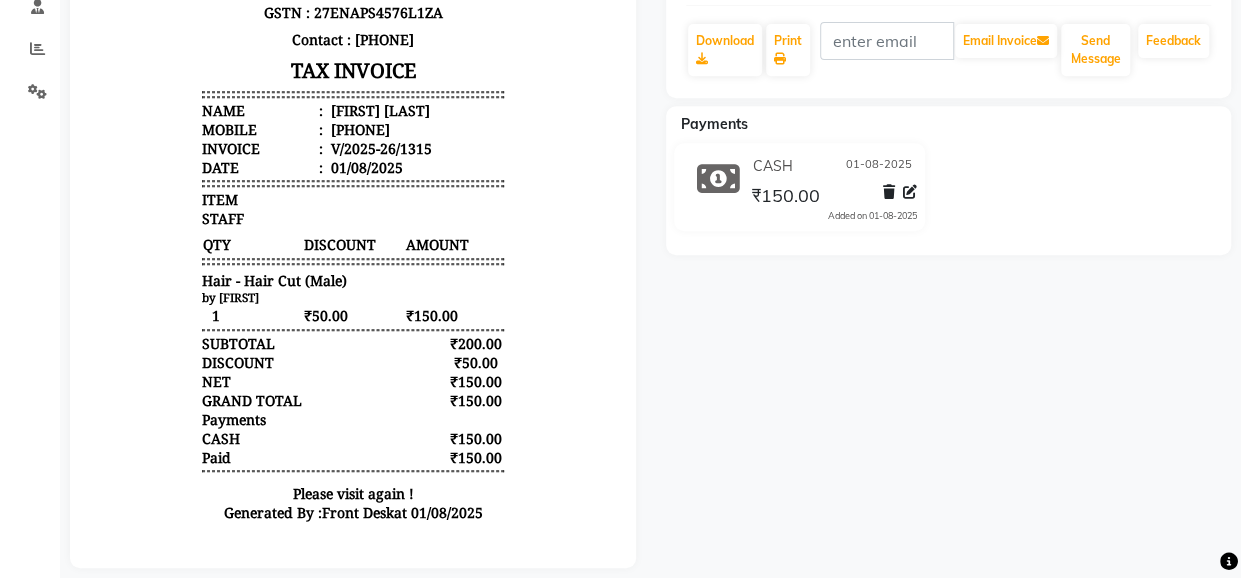 scroll, scrollTop: 429, scrollLeft: 0, axis: vertical 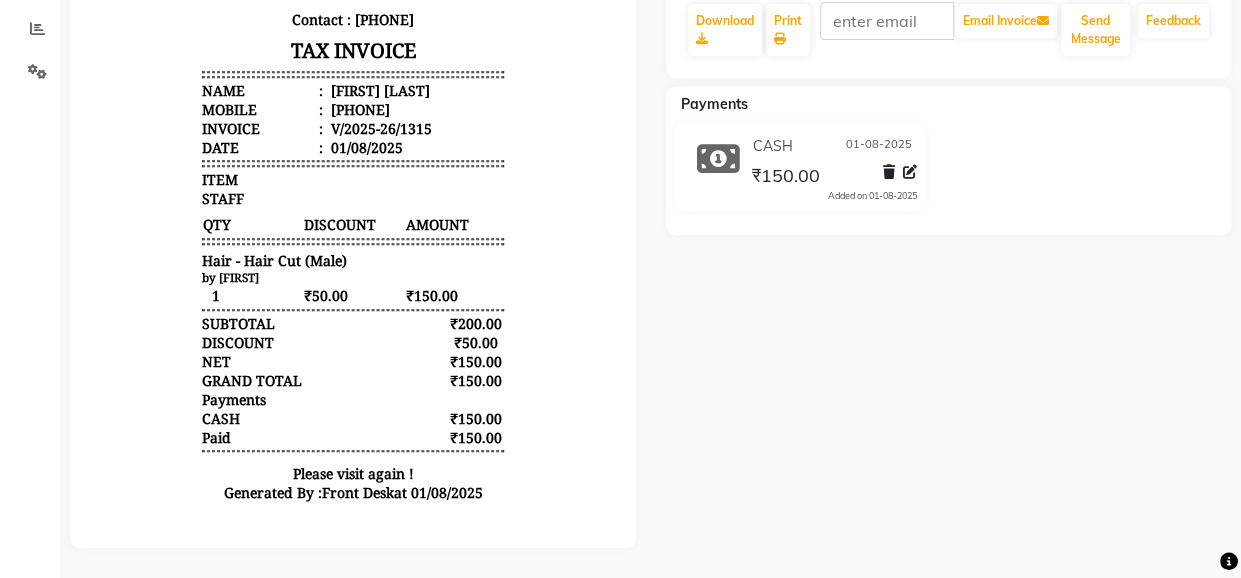 click on "lata lalwani  Prebook   Payment Received  Download  Print   Email Invoice   Send Message Feedback  Payments CASH 01-08-2025 ₹150.00  Added on 01-08-2025" 